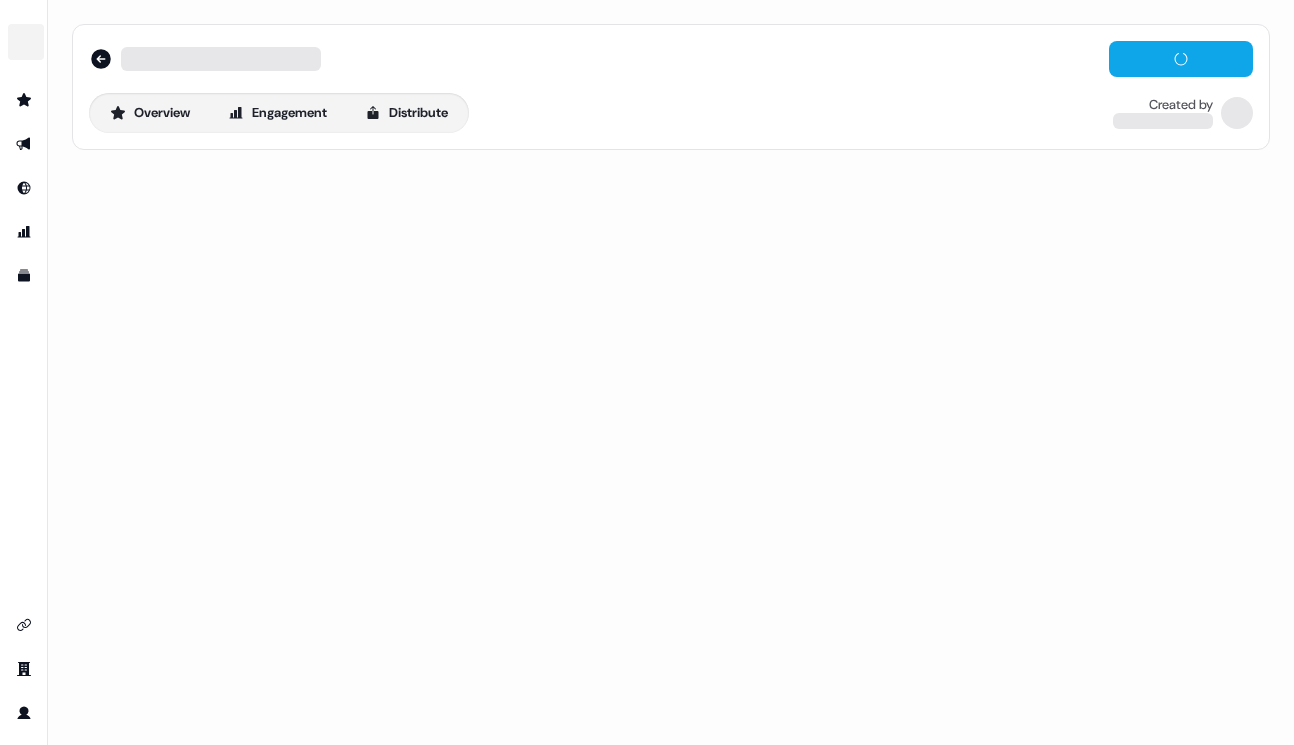 scroll, scrollTop: 0, scrollLeft: 0, axis: both 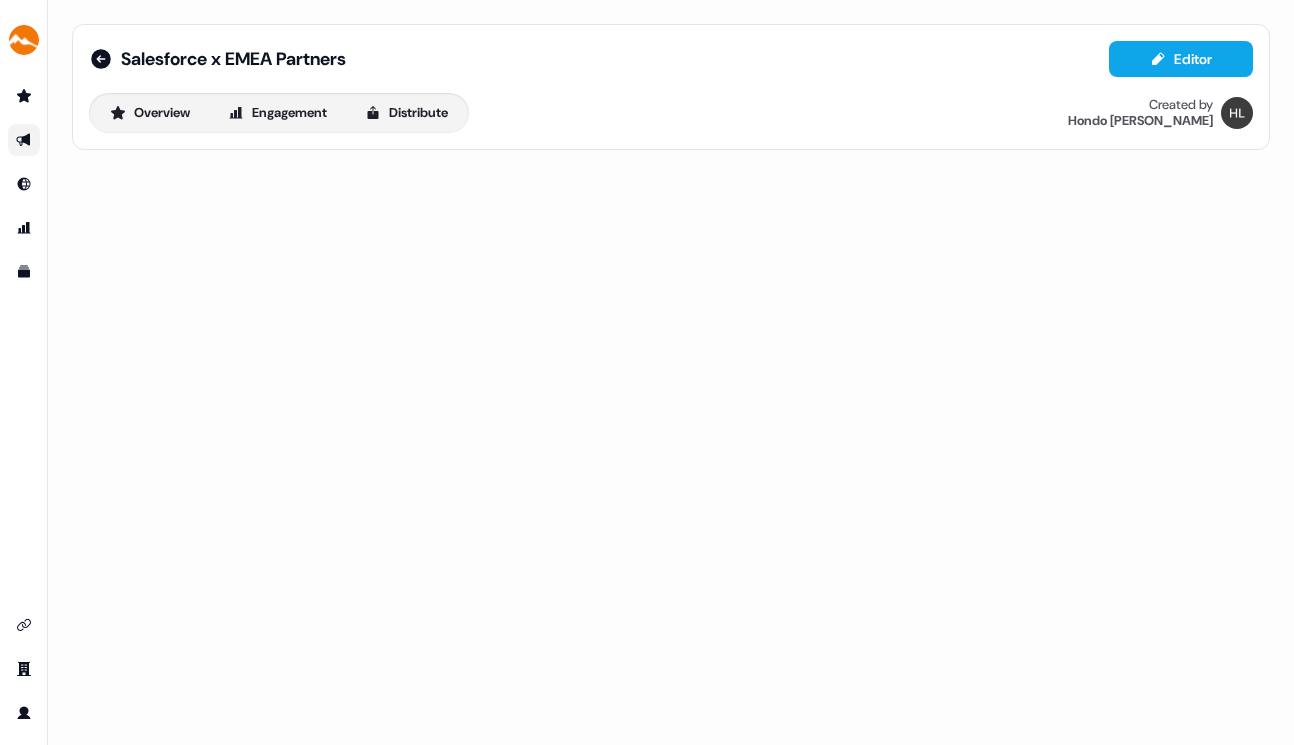 click at bounding box center (24, 140) 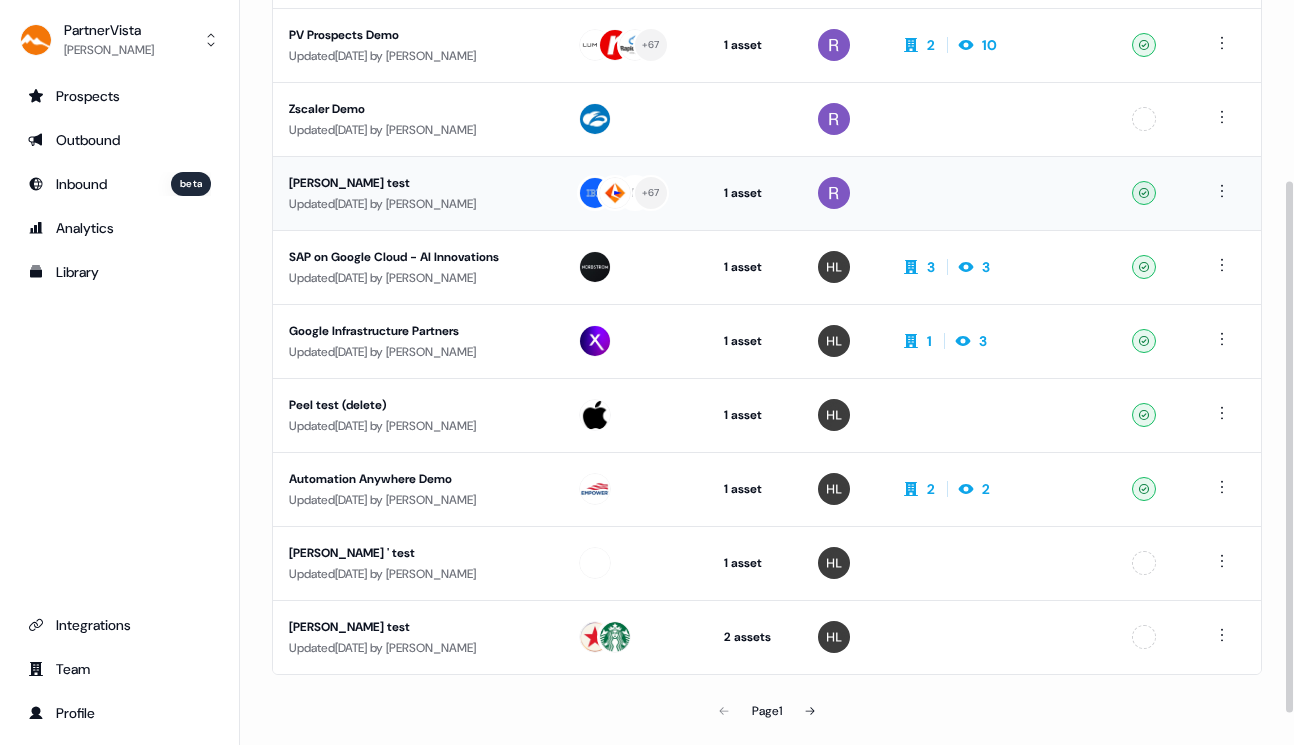 scroll, scrollTop: 296, scrollLeft: 0, axis: vertical 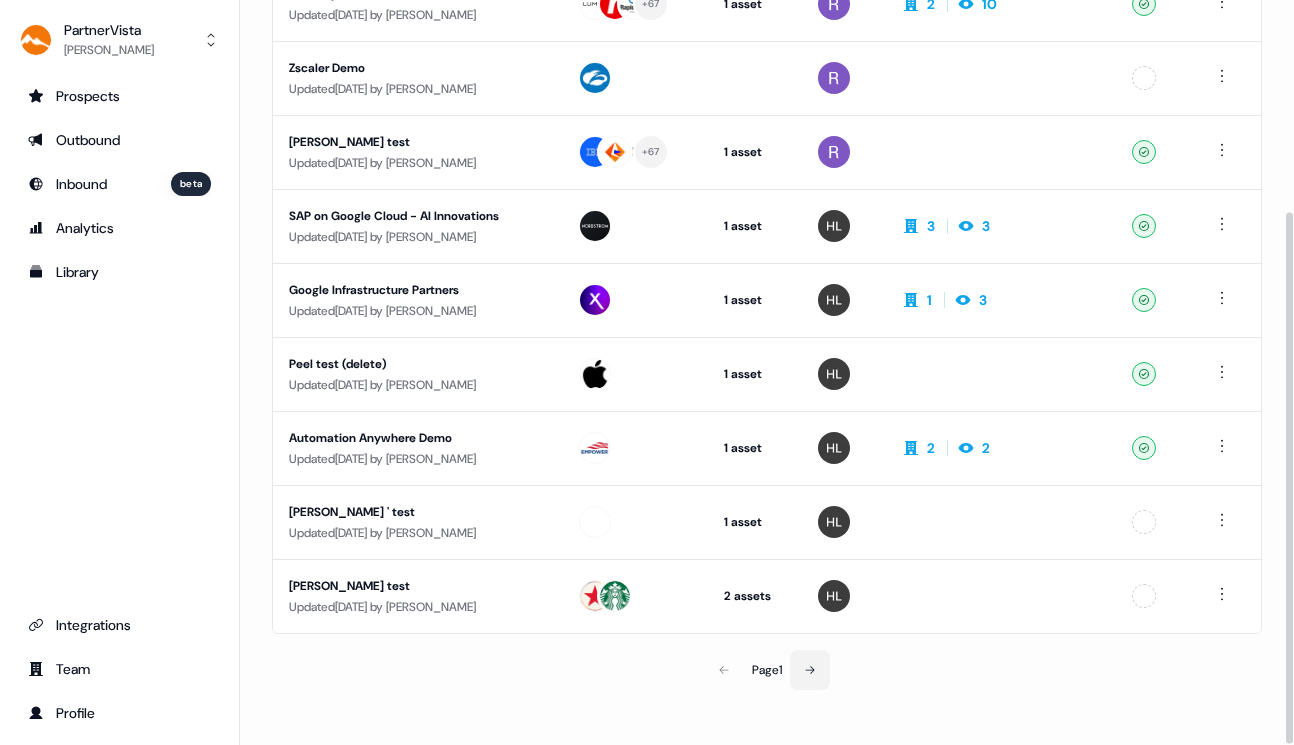 click at bounding box center [810, 670] 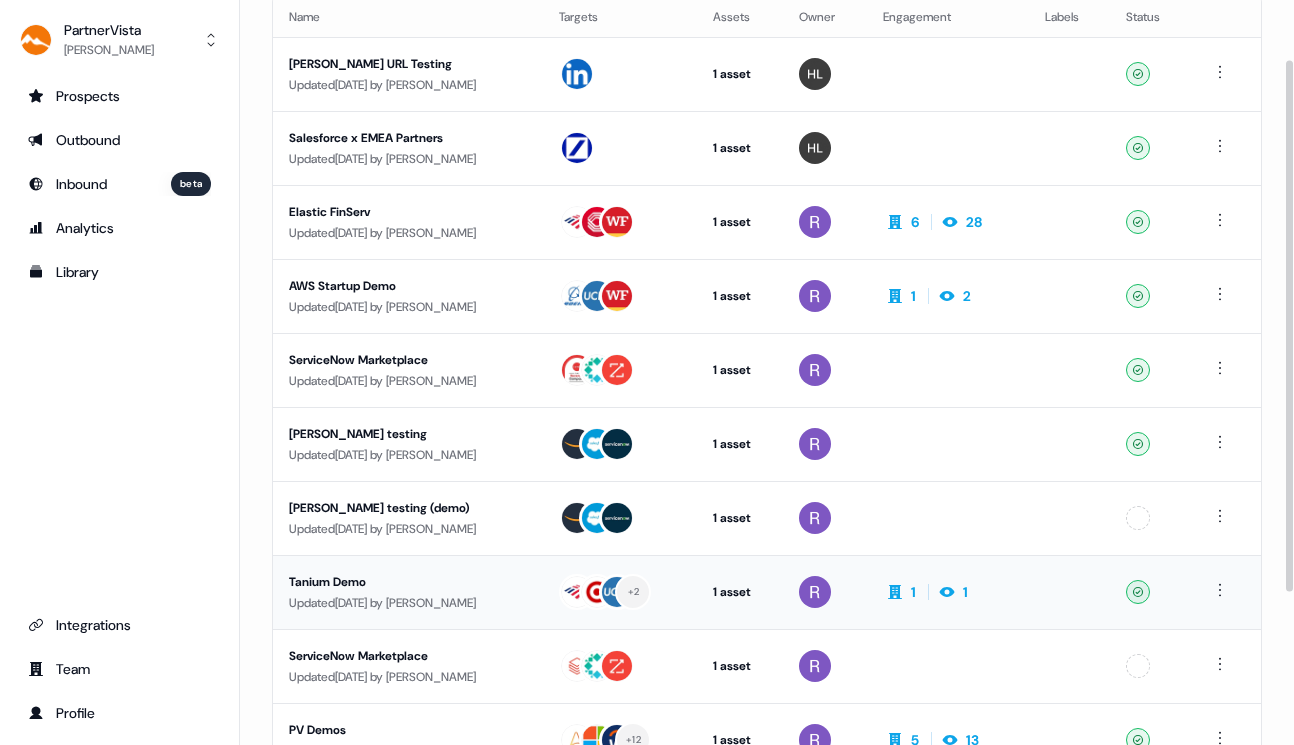 scroll, scrollTop: 64, scrollLeft: 0, axis: vertical 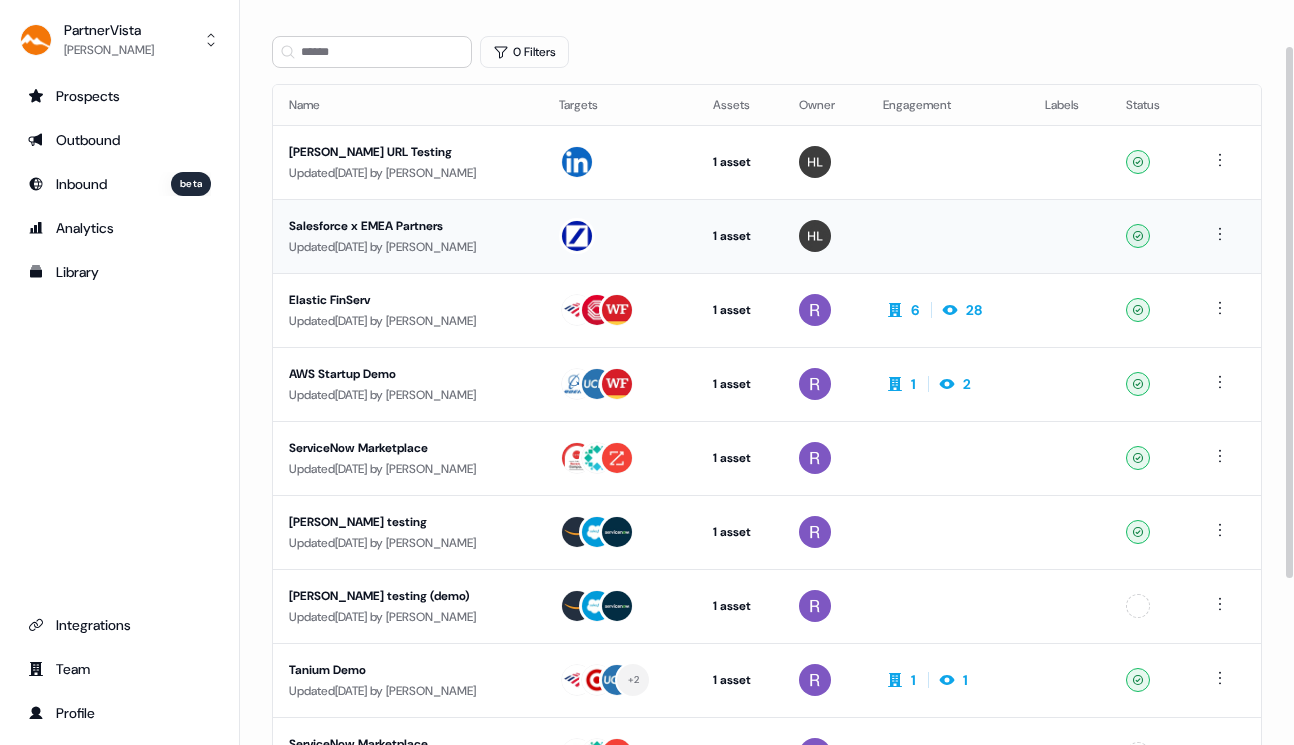 click on "Salesforce x EMEA Partners" at bounding box center (408, 226) 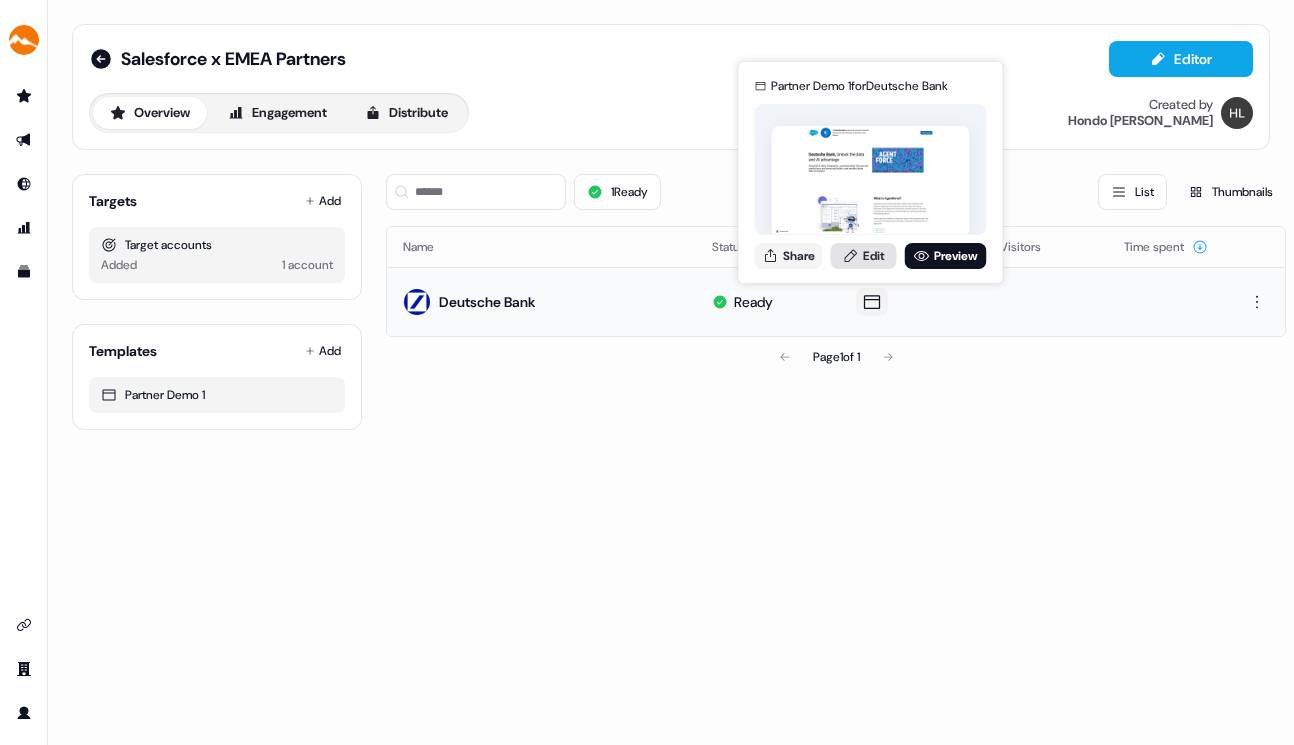 click on "Edit" at bounding box center [864, 256] 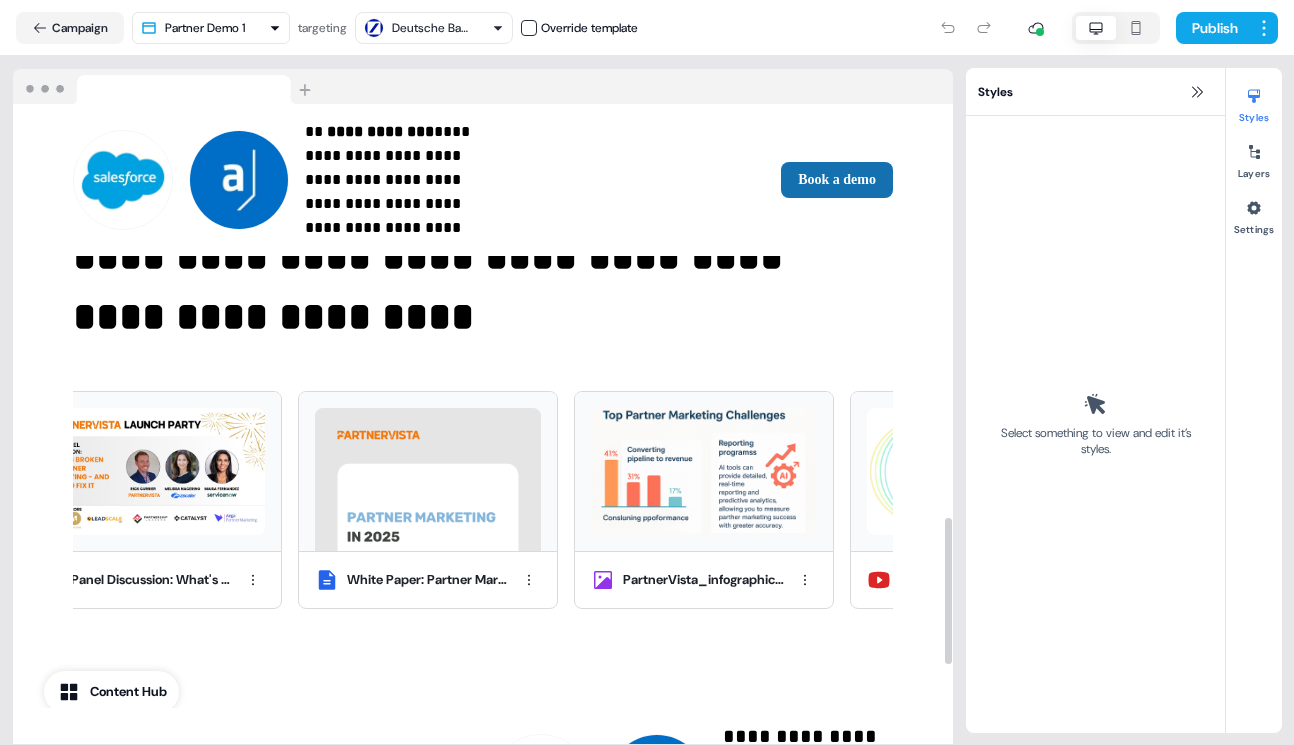 scroll, scrollTop: 1803, scrollLeft: 0, axis: vertical 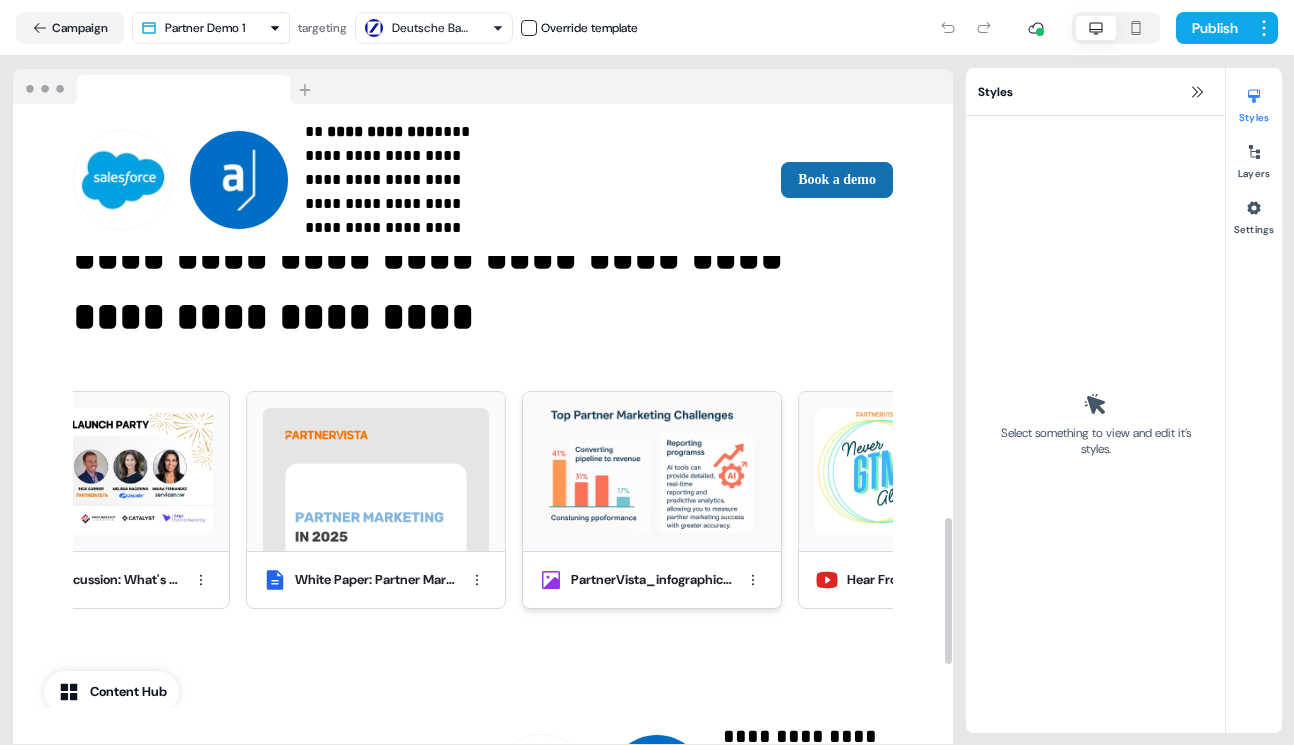 click on "Hear From the PartnerVista Founders on the Never GTM Alone Podcast" at bounding box center [920, 503] 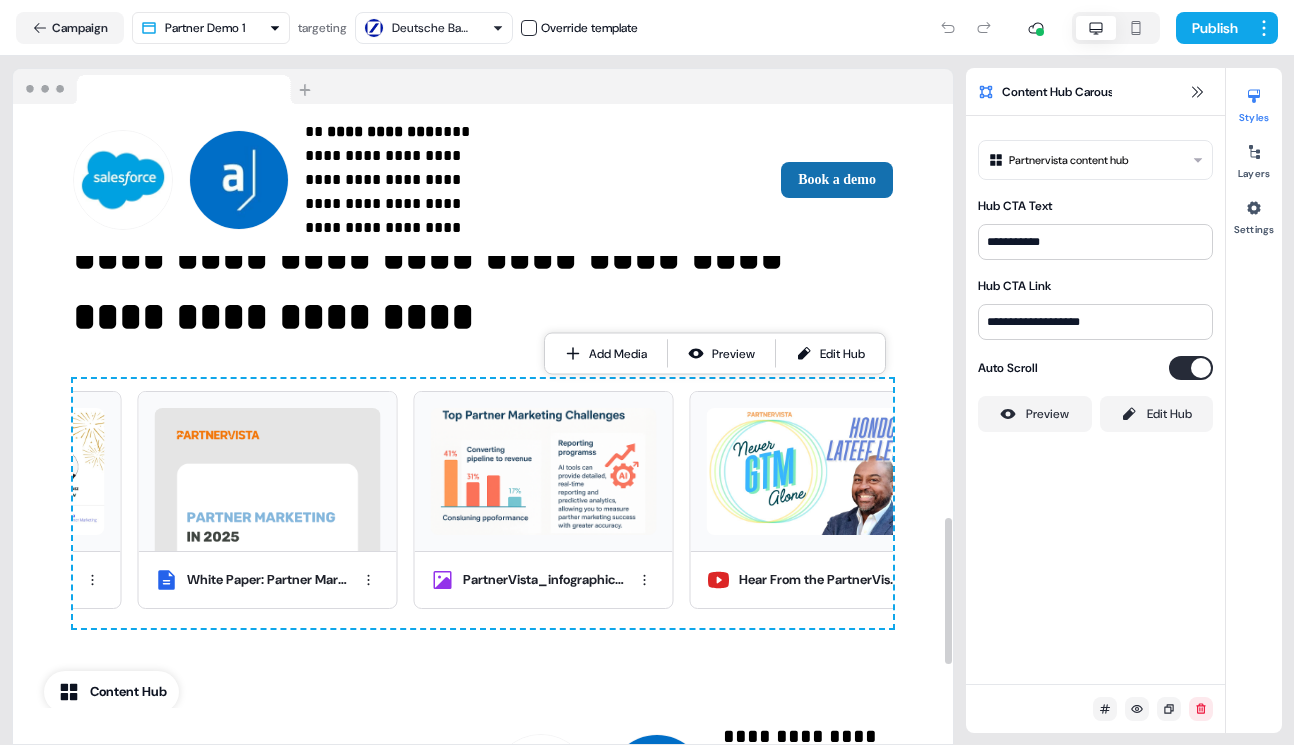 click on "Content Hub" at bounding box center (128, 692) 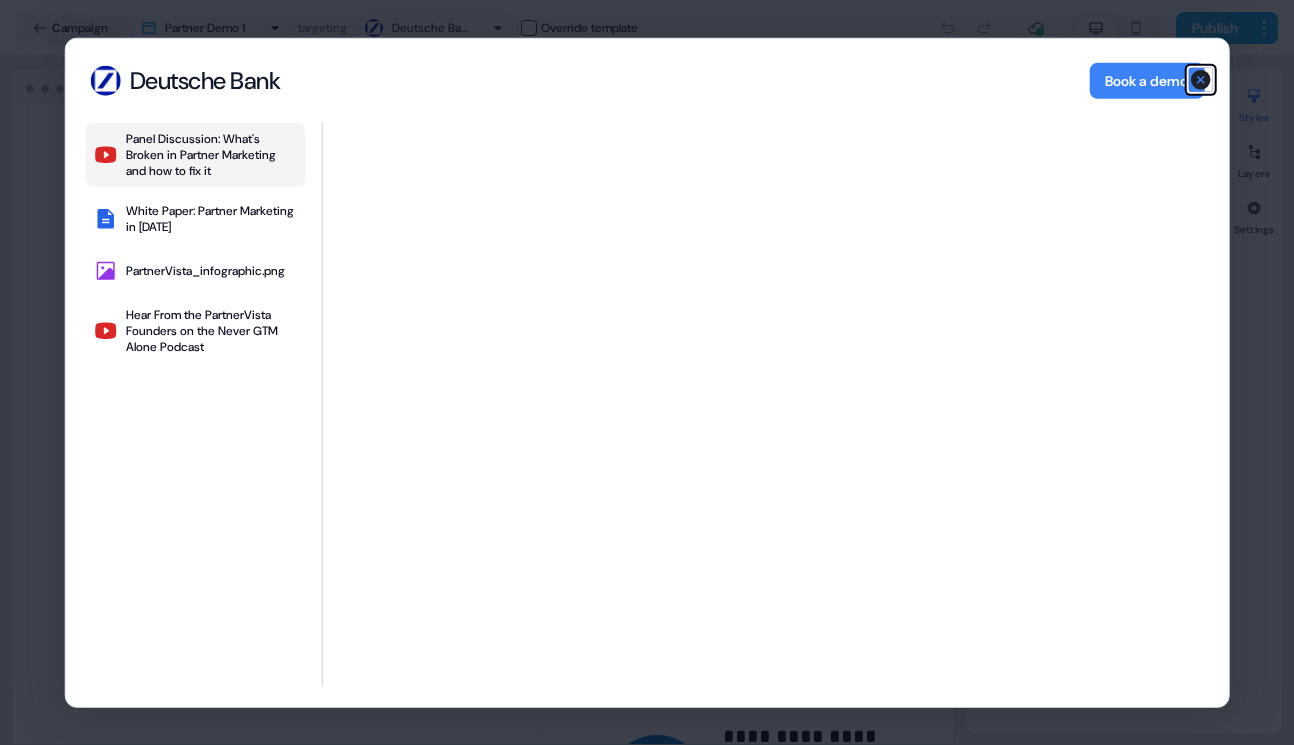 click 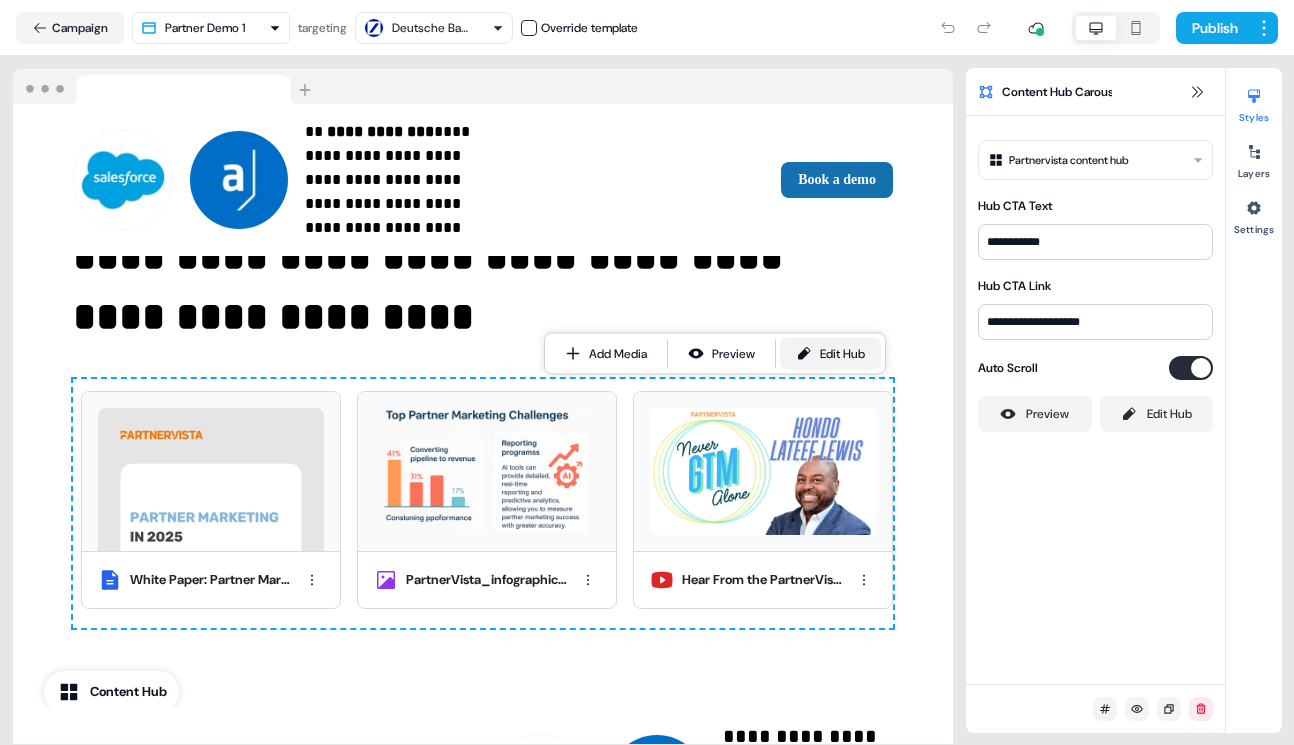click on "Edit Hub" at bounding box center [842, 354] 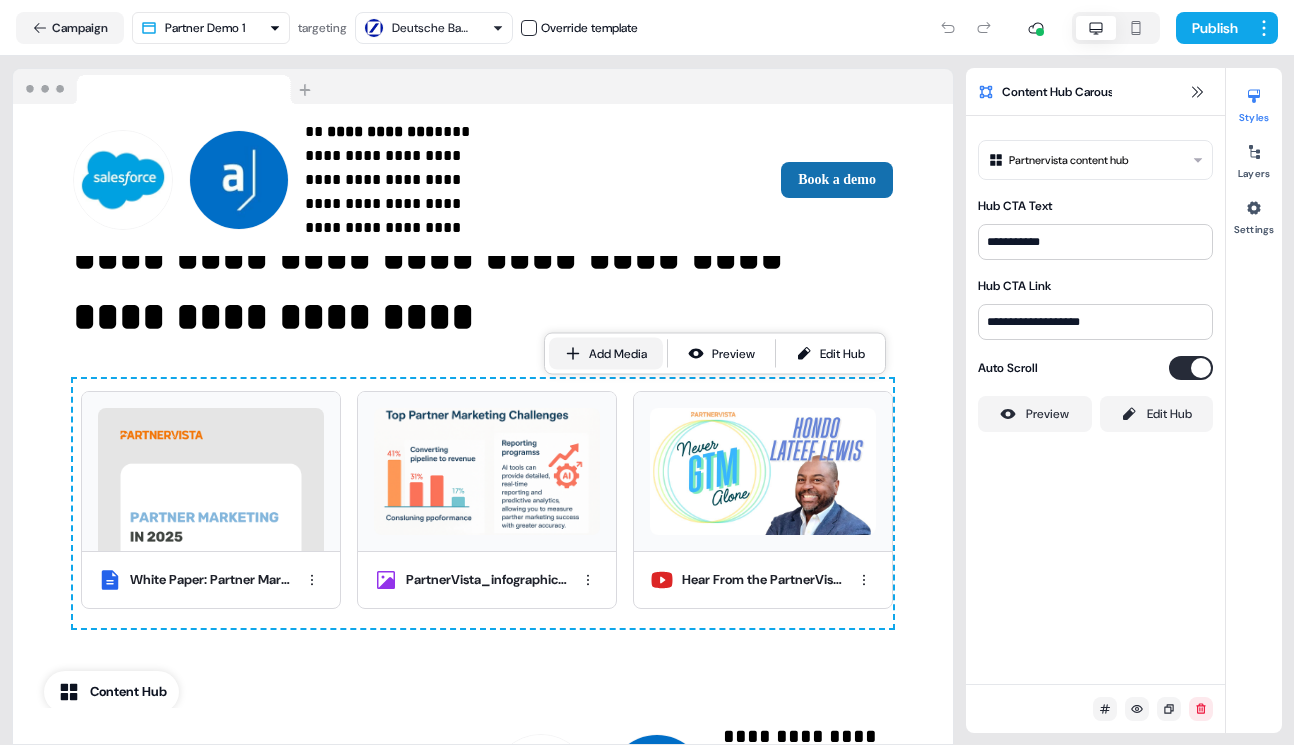 click on "Add Media" at bounding box center [618, 354] 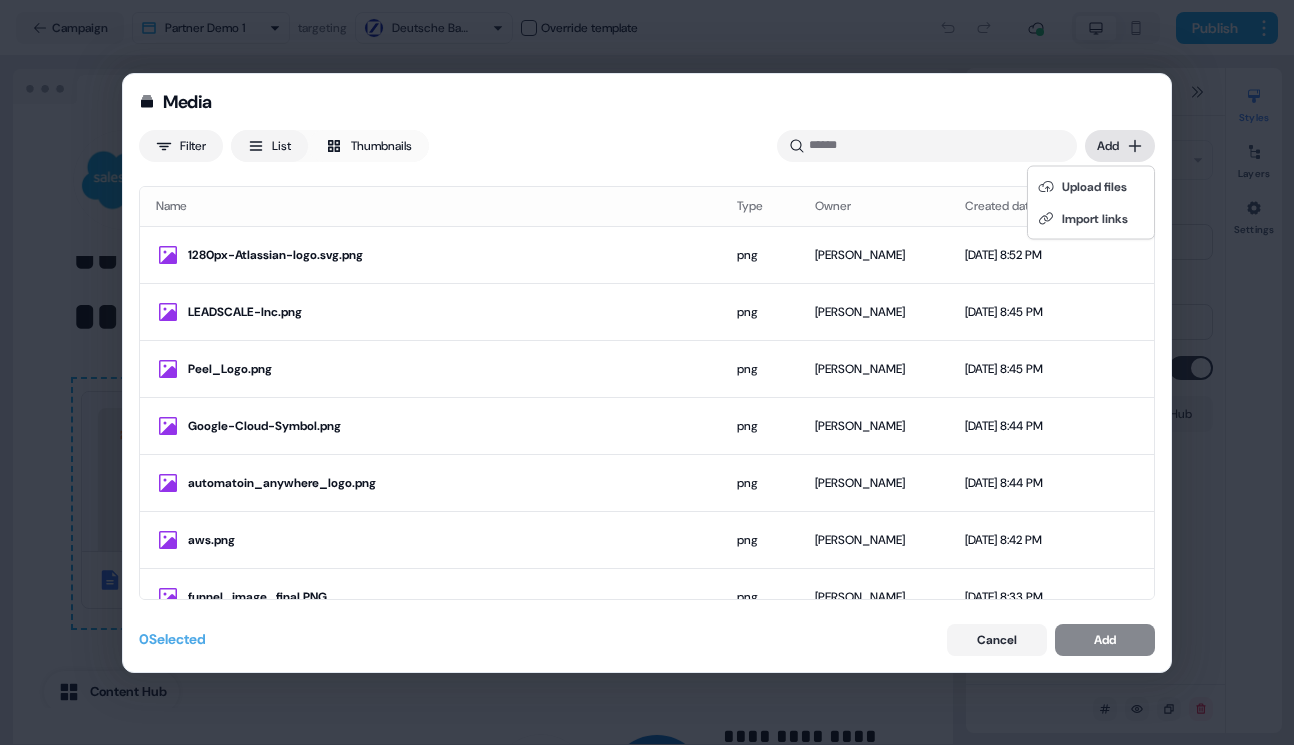 click on "Media Filter List Thumbnails Uploaded Add Name Type Owner Created date 1280px-Atlassian-logo.svg.png png Rick Currier Jul 10, 2025, 8:52 PM LEADSCALE-Inc.png png Rick Currier Jul 10, 2025, 8:45 PM Peel_Logo.png png Rick Currier Jul 10, 2025, 8:45 PM Google-Cloud-Symbol.png png Rick Currier Jul 10, 2025, 8:44 PM automatoin_anywhere_logo.png png Rick Currier Jul 10, 2025, 8:44 PM aws.png png Rick Currier Jul 10, 2025, 8:42 PM funnel_image_final.PNG png Rick Currier Jul 10, 2025, 8:33 PM White_and_Blue_Clean_New_Employees_LinkedIn_Post_(3).png png Rick Currier Jul 10, 2025, 7:58 PM add_a_small_black_bo.png png Rick Currier Jul 10, 2025, 7:58 PM Hear From the PartnerVista Founders on the Never GTM Alone Podcast Video Rick Currier Jul 10, 2025, 7:45 PM Panel Discussion: What's Broken in Partner Marketing and how to fix it Video Rick Currier Jul 10, 2025, 7:42 PM funnels.png png Rick Currier Jul 10, 2025, 4:31 PM ServiceNow-Logo.png png Rick Currier Jul 10, 2025, 4:18 PM salesforce_logo.png png Rick Currier jpg jpg" at bounding box center (647, 372) 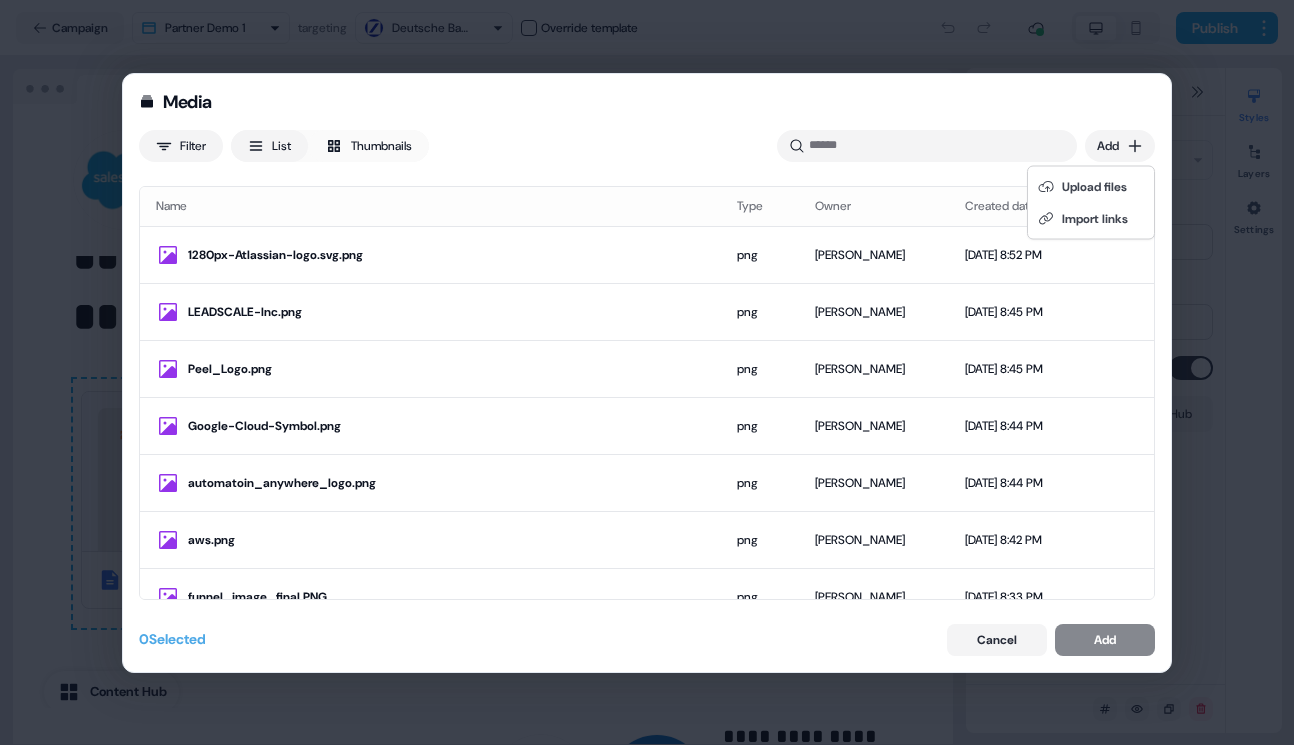 click on "Media Filter List Thumbnails Uploaded Add Name Type Owner Created date 1280px-Atlassian-logo.svg.png png Rick Currier Jul 10, 2025, 8:52 PM LEADSCALE-Inc.png png Rick Currier Jul 10, 2025, 8:45 PM Peel_Logo.png png Rick Currier Jul 10, 2025, 8:45 PM Google-Cloud-Symbol.png png Rick Currier Jul 10, 2025, 8:44 PM automatoin_anywhere_logo.png png Rick Currier Jul 10, 2025, 8:44 PM aws.png png Rick Currier Jul 10, 2025, 8:42 PM funnel_image_final.PNG png Rick Currier Jul 10, 2025, 8:33 PM White_and_Blue_Clean_New_Employees_LinkedIn_Post_(3).png png Rick Currier Jul 10, 2025, 7:58 PM add_a_small_black_bo.png png Rick Currier Jul 10, 2025, 7:58 PM Hear From the PartnerVista Founders on the Never GTM Alone Podcast Video Rick Currier Jul 10, 2025, 7:45 PM Panel Discussion: What's Broken in Partner Marketing and how to fix it Video Rick Currier Jul 10, 2025, 7:42 PM funnels.png png Rick Currier Jul 10, 2025, 4:31 PM ServiceNow-Logo.png png Rick Currier Jul 10, 2025, 4:18 PM salesforce_logo.png png Rick Currier jpg jpg" at bounding box center (647, 372) 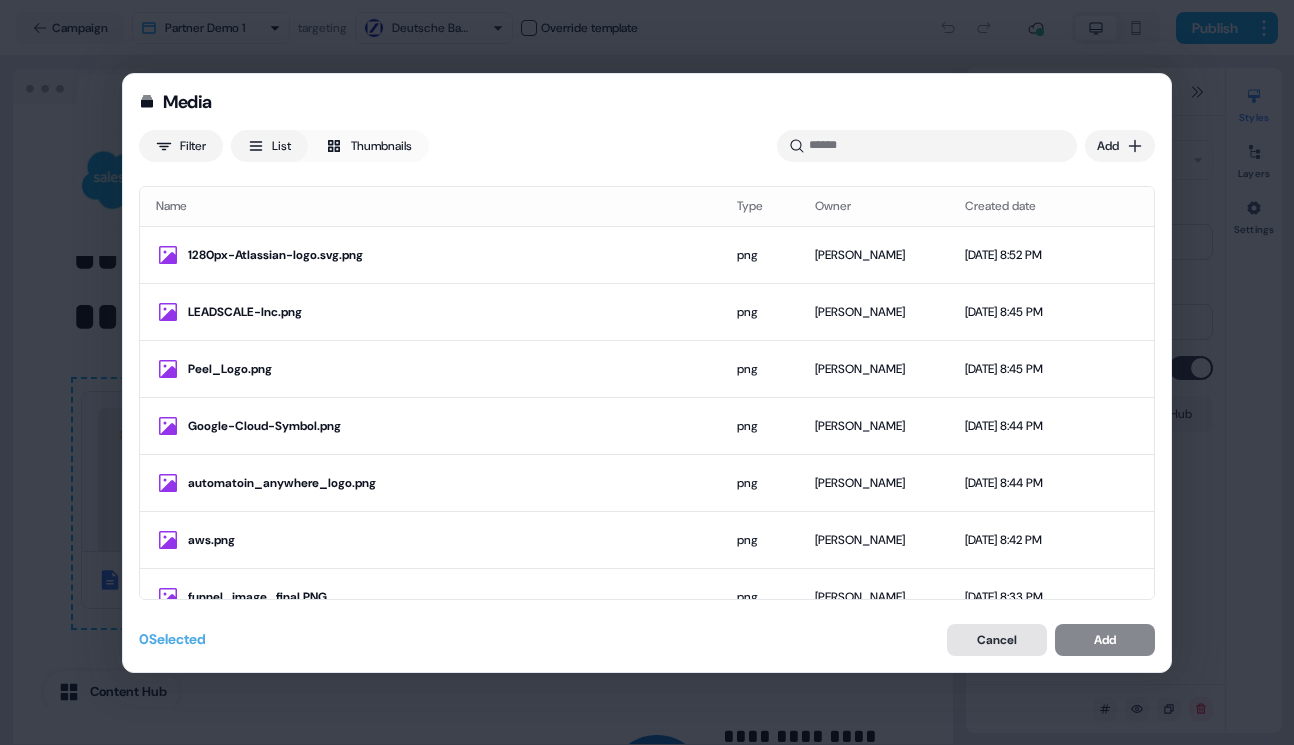 click on "Cancel" at bounding box center (997, 640) 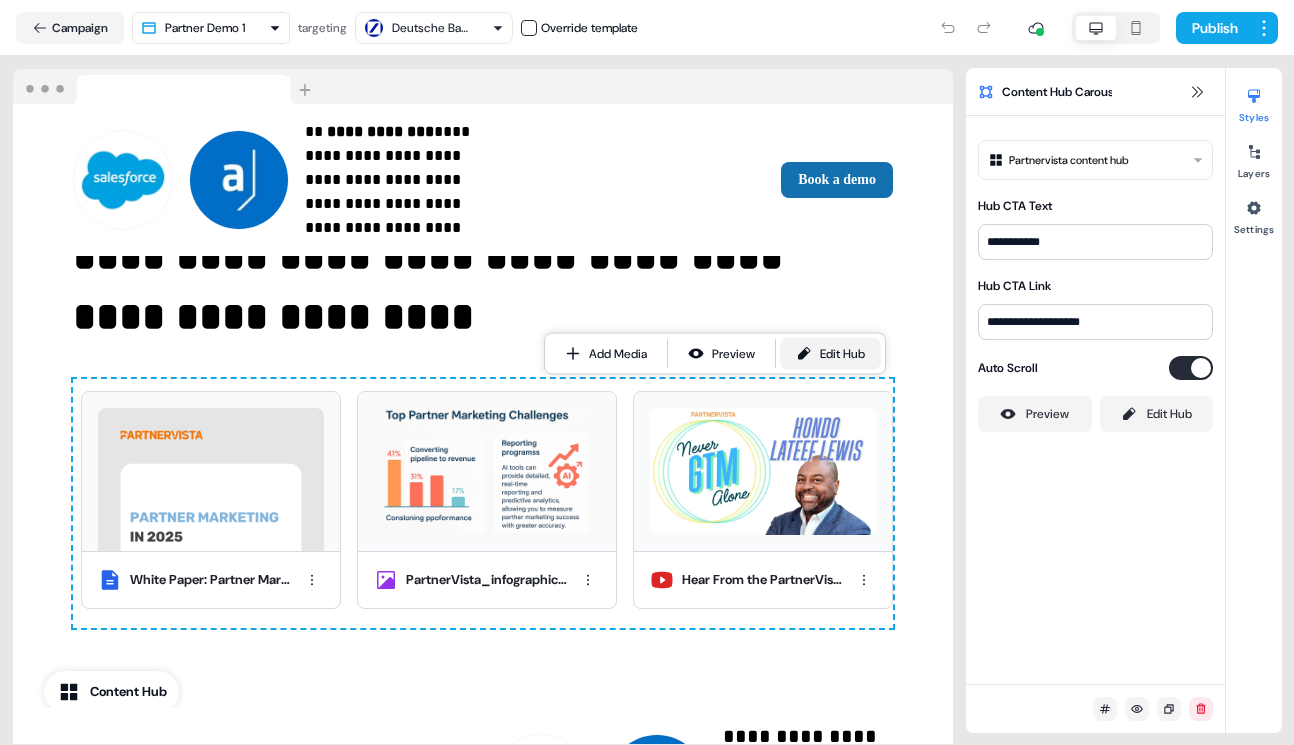 click on "Edit Hub" at bounding box center (842, 354) 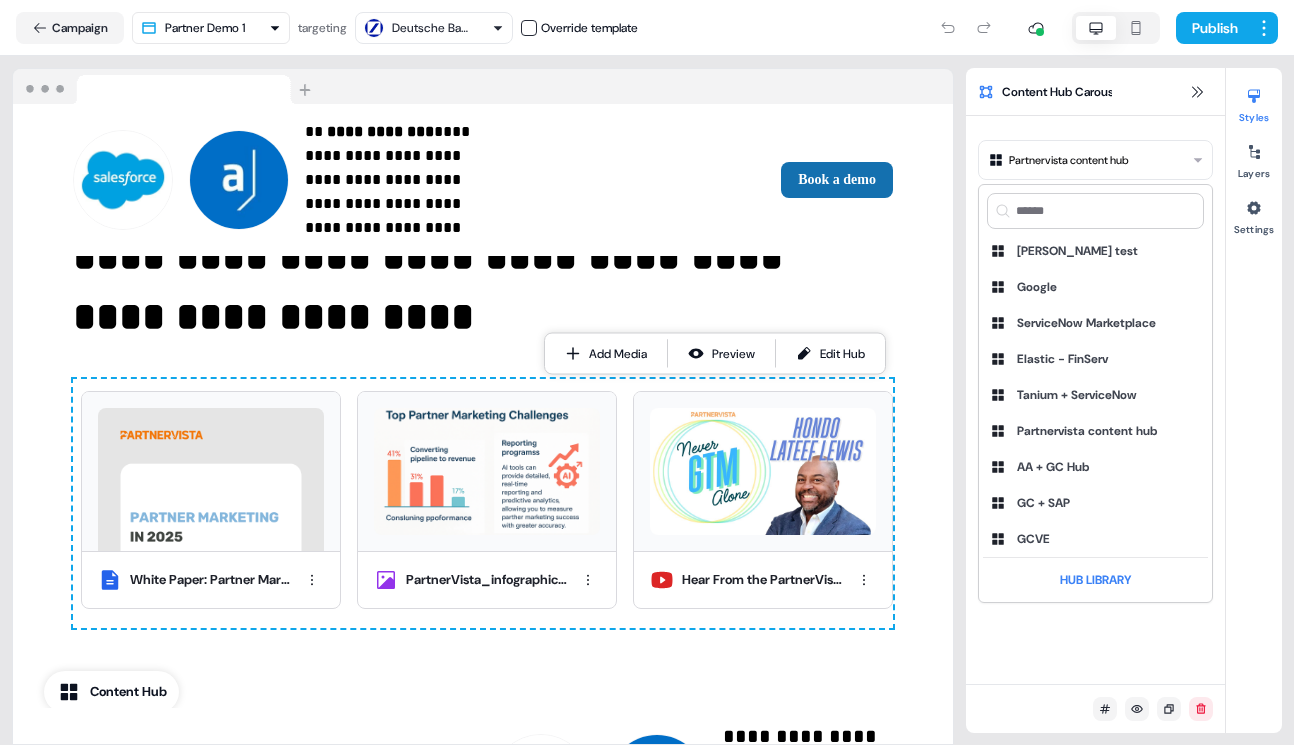 click on "**********" at bounding box center [647, 372] 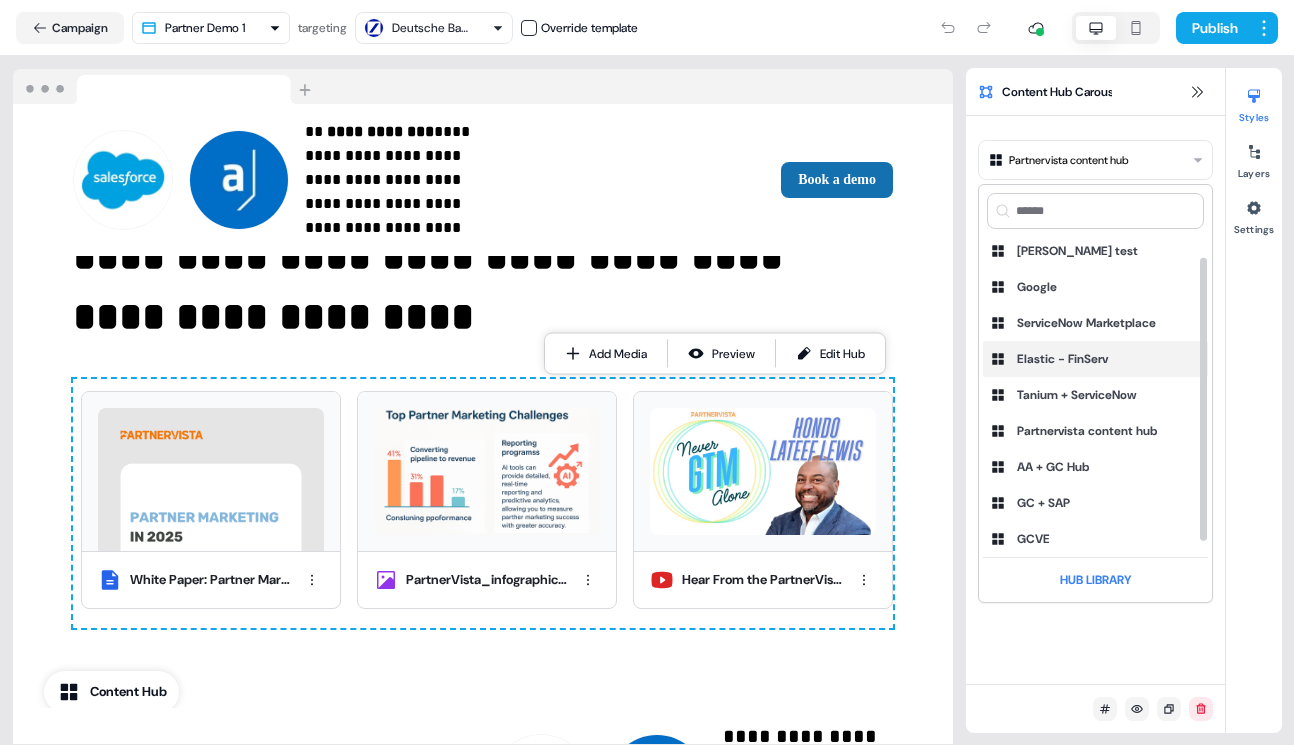 scroll, scrollTop: 40, scrollLeft: 0, axis: vertical 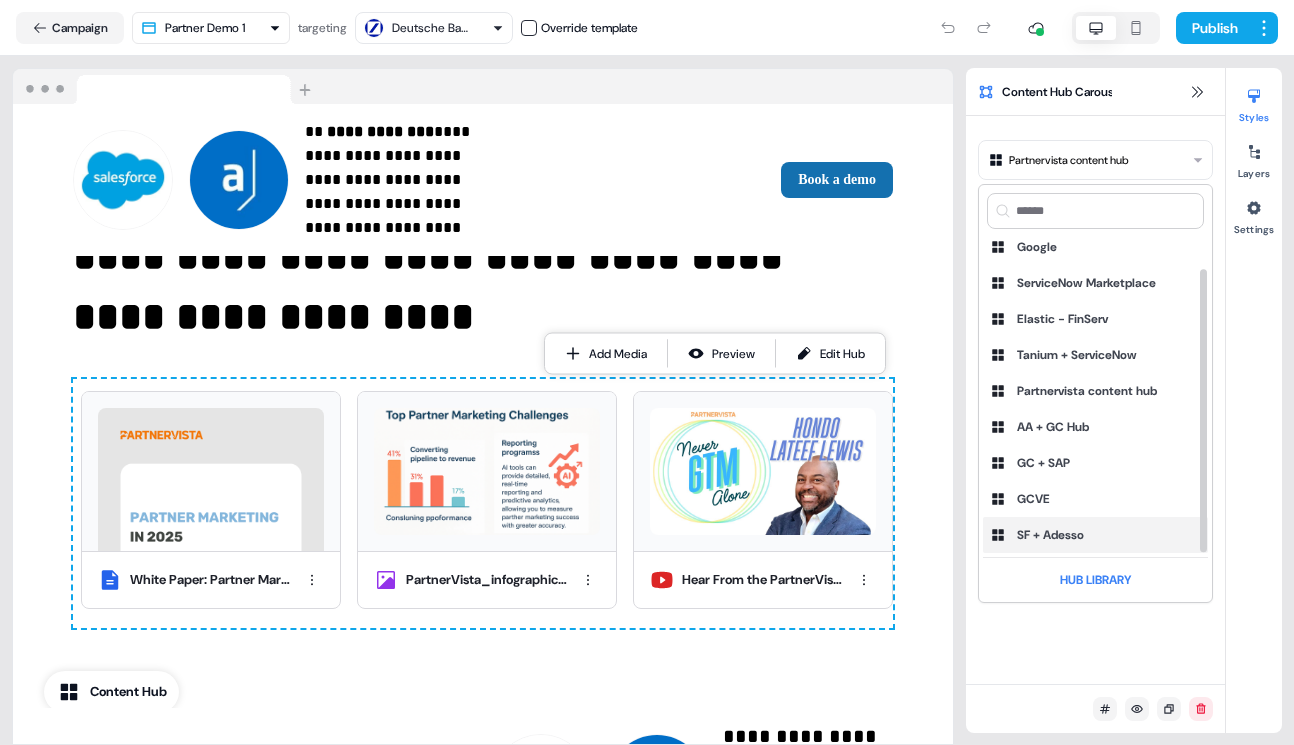 click on "SF + Adesso" at bounding box center (1050, 535) 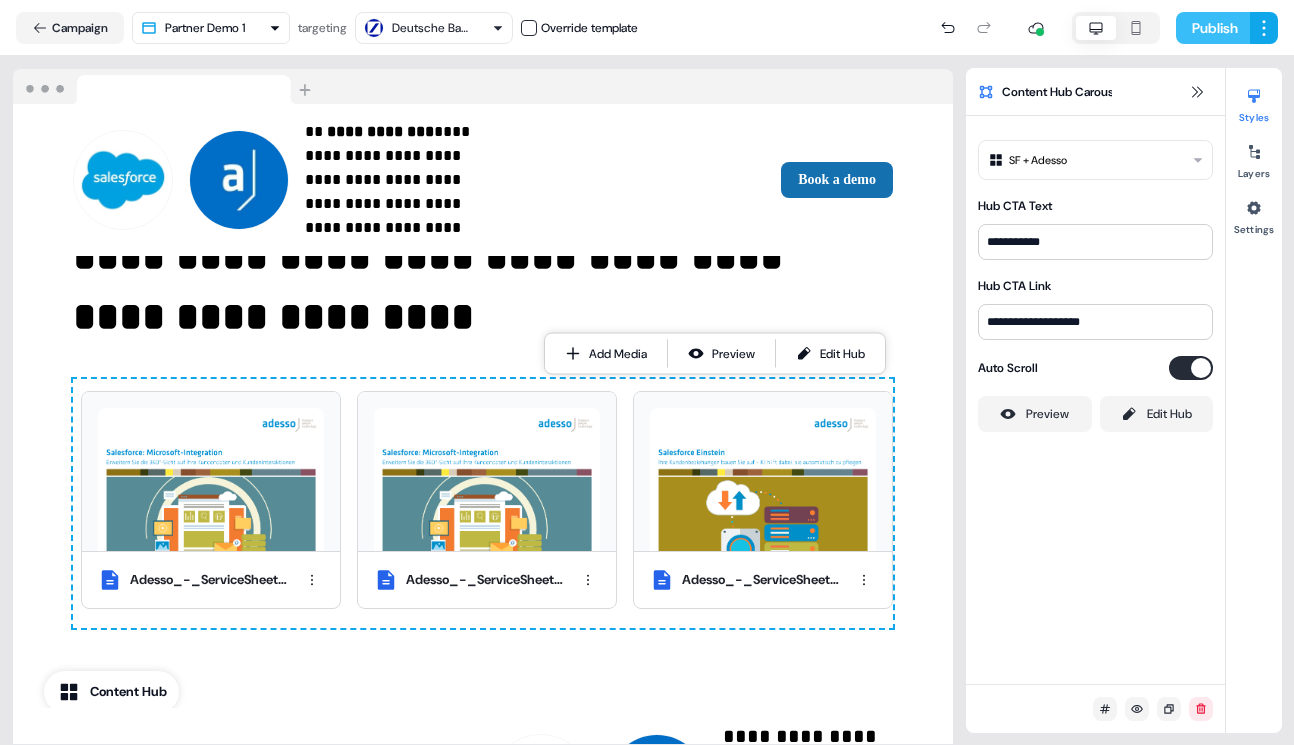 click on "Publish" at bounding box center (1213, 28) 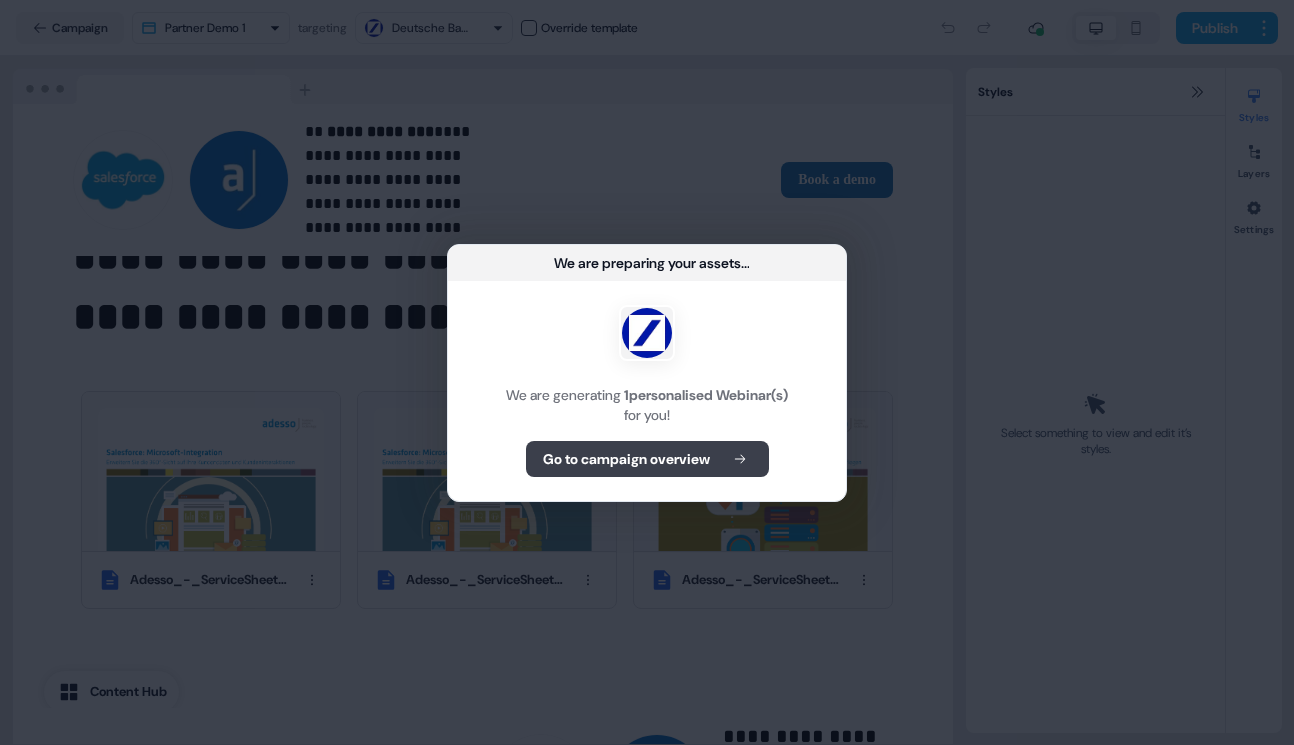 click on "Go to campaign overview" at bounding box center [647, 459] 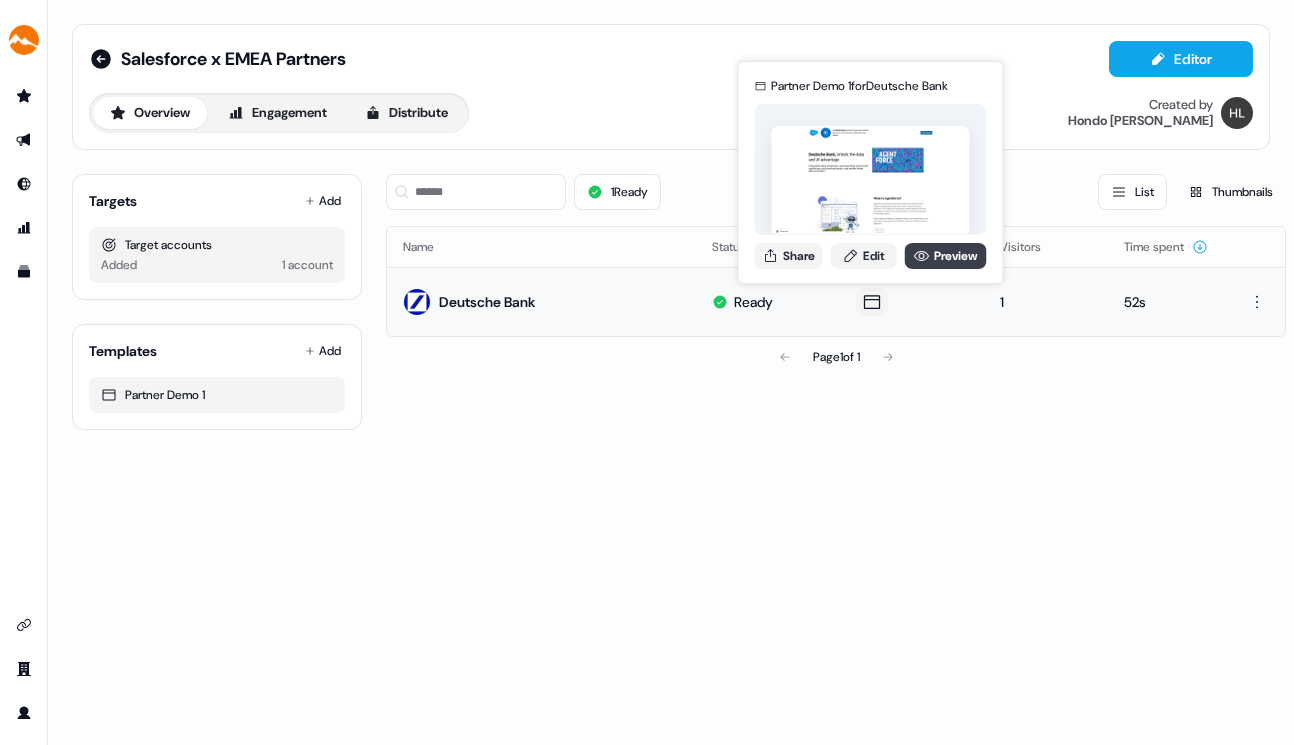click on "Preview" at bounding box center (946, 256) 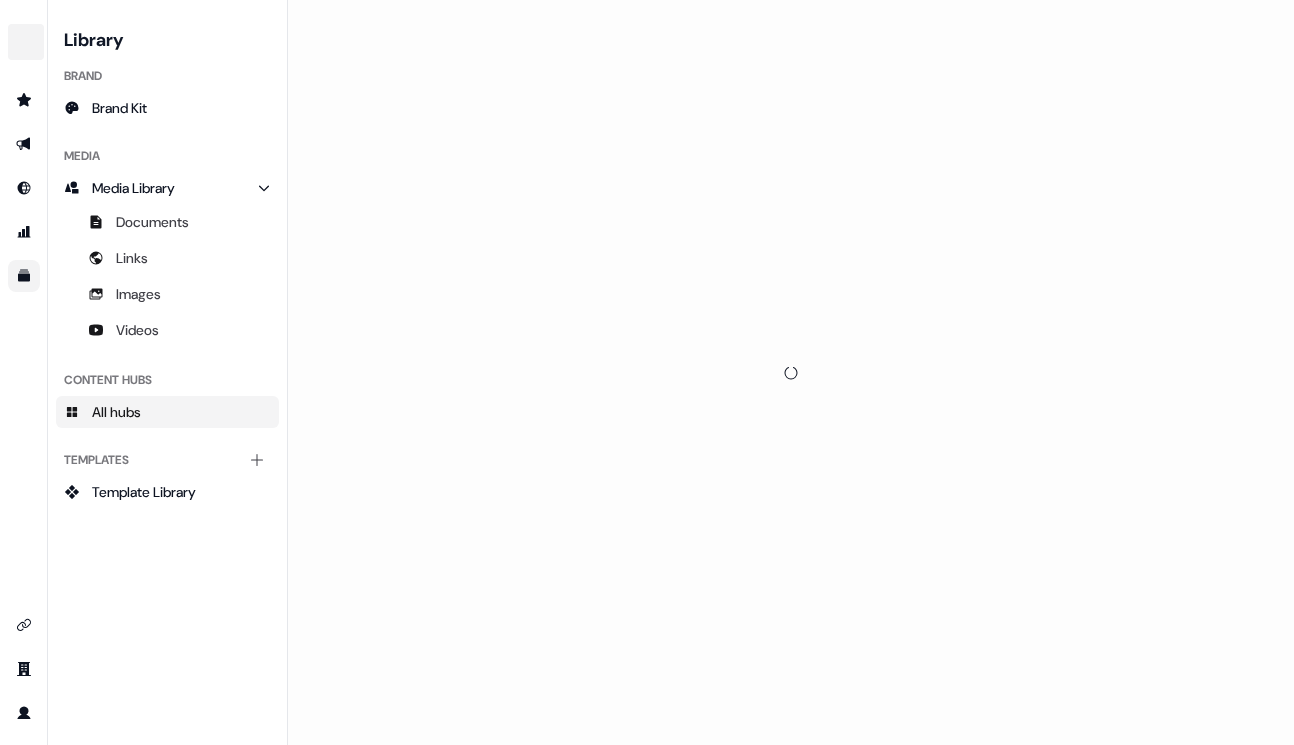 scroll, scrollTop: 0, scrollLeft: 0, axis: both 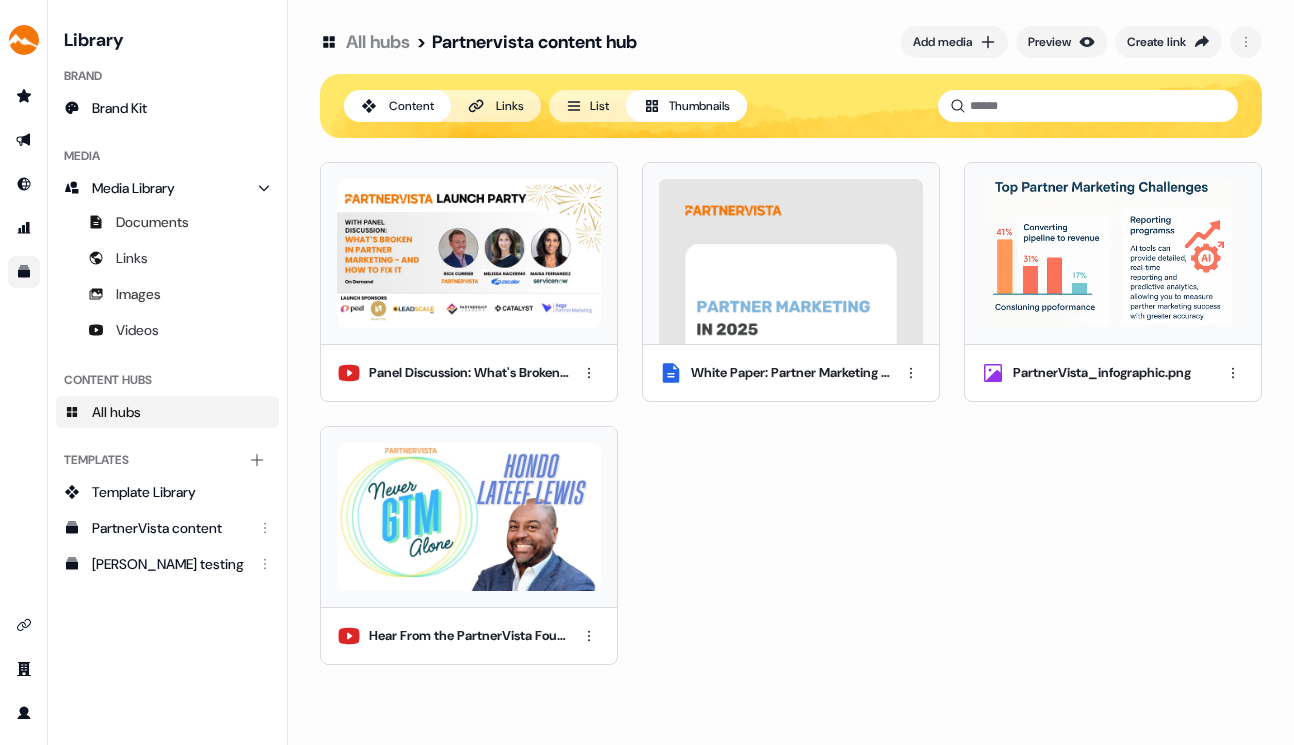 click on "All hubs" at bounding box center [167, 412] 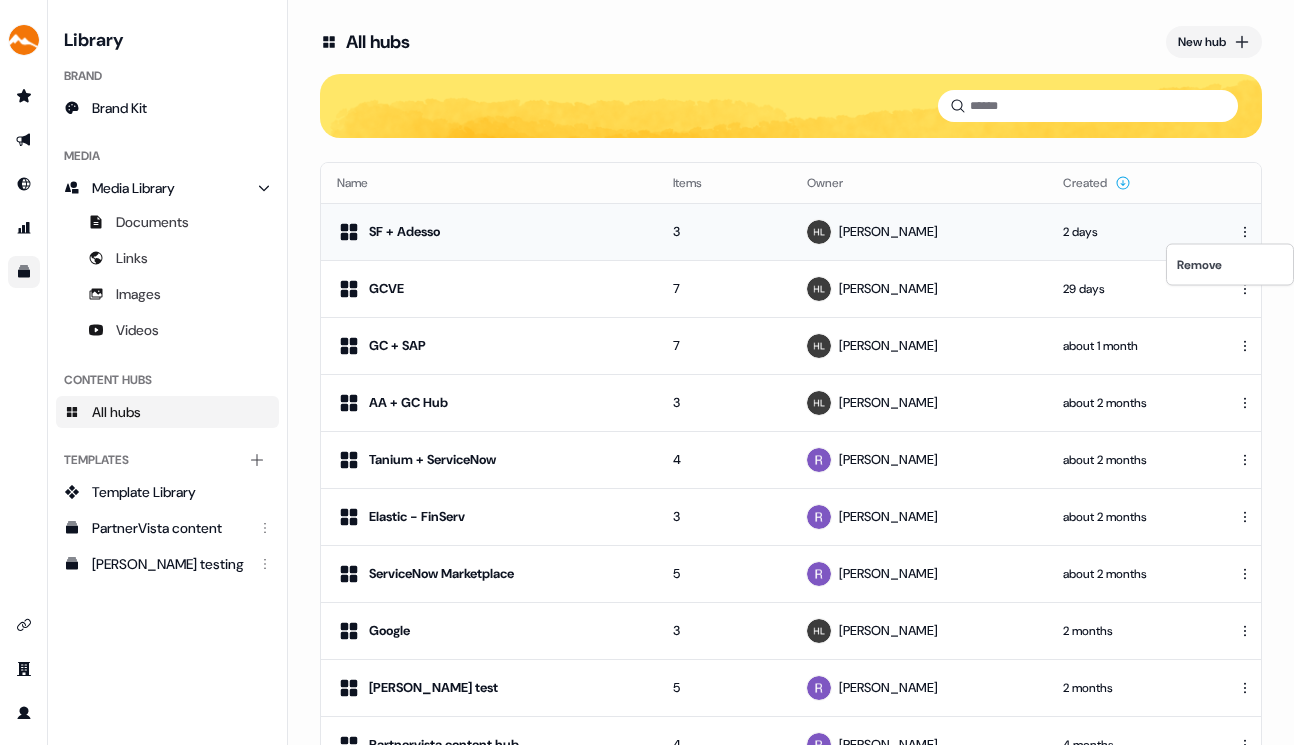 click on "For the best experience switch devices to a bigger screen. Go to Userled.io   Library Brand Brand Kit Media Media Library Documents Links Images Videos Content Hubs All hubs Templates   Add collection Template Library PartnerVista content ryan testing All hubs New hub Name Items Owner Created SF + Adesso 3 Hondo Lewis 2 days GCVE 7 Hondo Lewis 29 days GC + SAP 7 Hondo Lewis about 1 month AA + GC Hub 3 Hondo Lewis about 2 months Tanium + ServiceNow 4 Rick Currier about 2 months Elastic - FinServ 3 Rick Currier about 2 months ServiceNow Marketplace 5 Rick Currier about 2 months Google 3 Hondo Lewis 2 months Ryan test 5 Rick Currier 2 months Partnervista content hub 4 Rick Currier 4 months Remove" at bounding box center [647, 372] 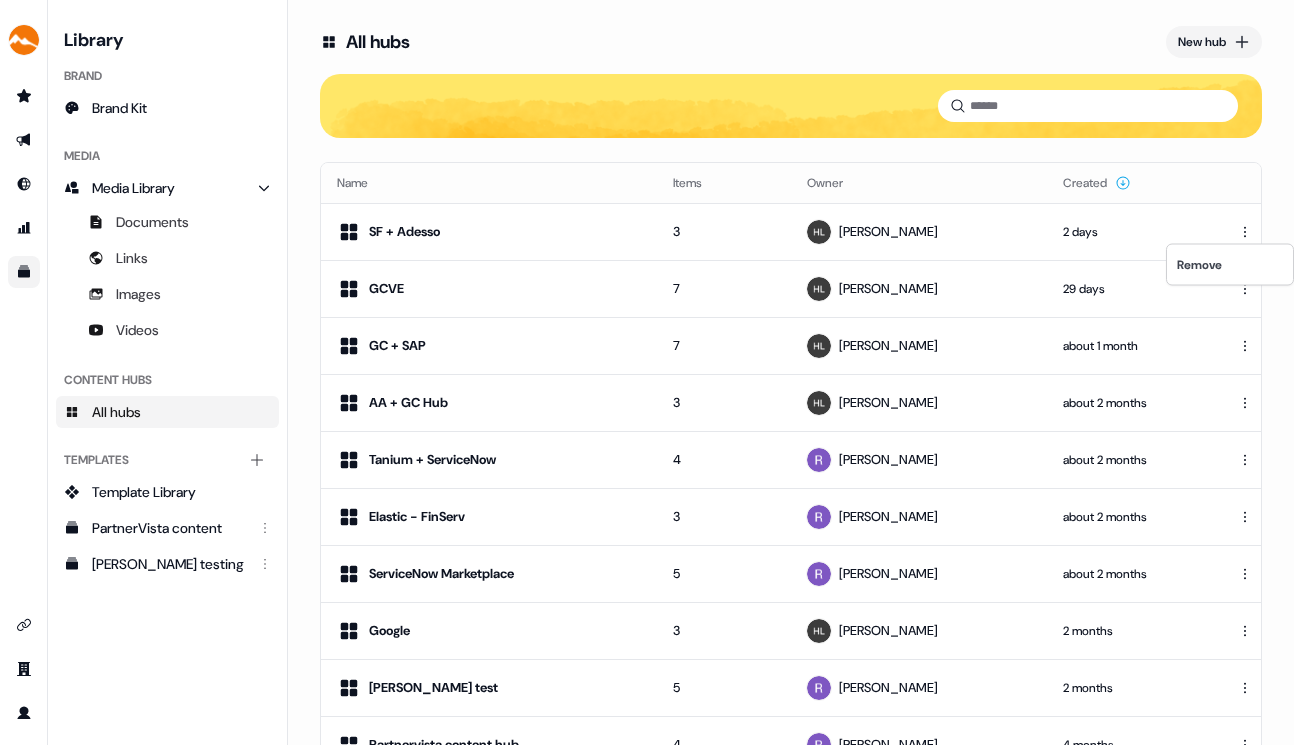 click on "For the best experience switch devices to a bigger screen. Go to Userled.io   Library Brand Brand Kit Media Media Library Documents Links Images Videos Content Hubs All hubs Templates   Add collection Template Library PartnerVista content ryan testing All hubs New hub Name Items Owner Created SF + Adesso 3 Hondo Lewis 2 days GCVE 7 Hondo Lewis 29 days GC + SAP 7 Hondo Lewis about 1 month AA + GC Hub 3 Hondo Lewis about 2 months Tanium + ServiceNow 4 Rick Currier about 2 months Elastic - FinServ 3 Rick Currier about 2 months ServiceNow Marketplace 5 Rick Currier about 2 months Google 3 Hondo Lewis 2 months Ryan test 5 Rick Currier 2 months Partnervista content hub 4 Rick Currier 4 months Remove" at bounding box center (647, 372) 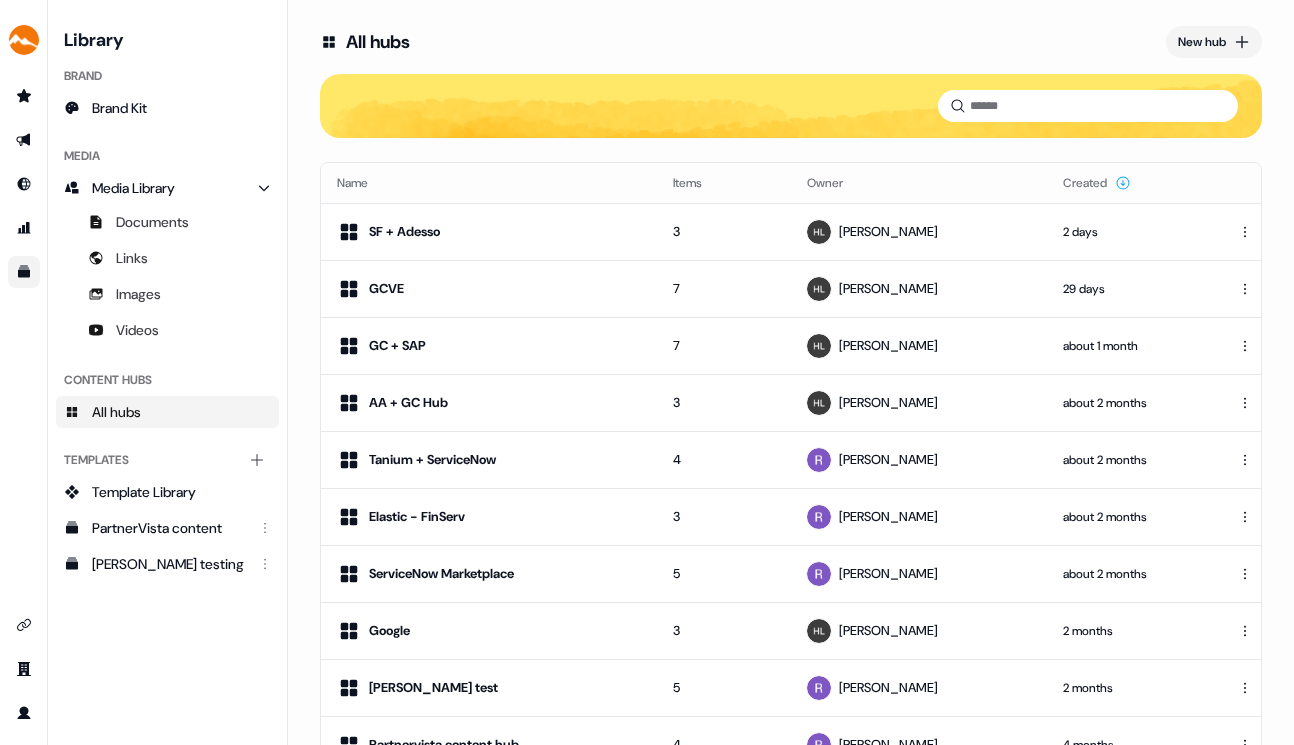 click on "SF + Adesso" at bounding box center [404, 232] 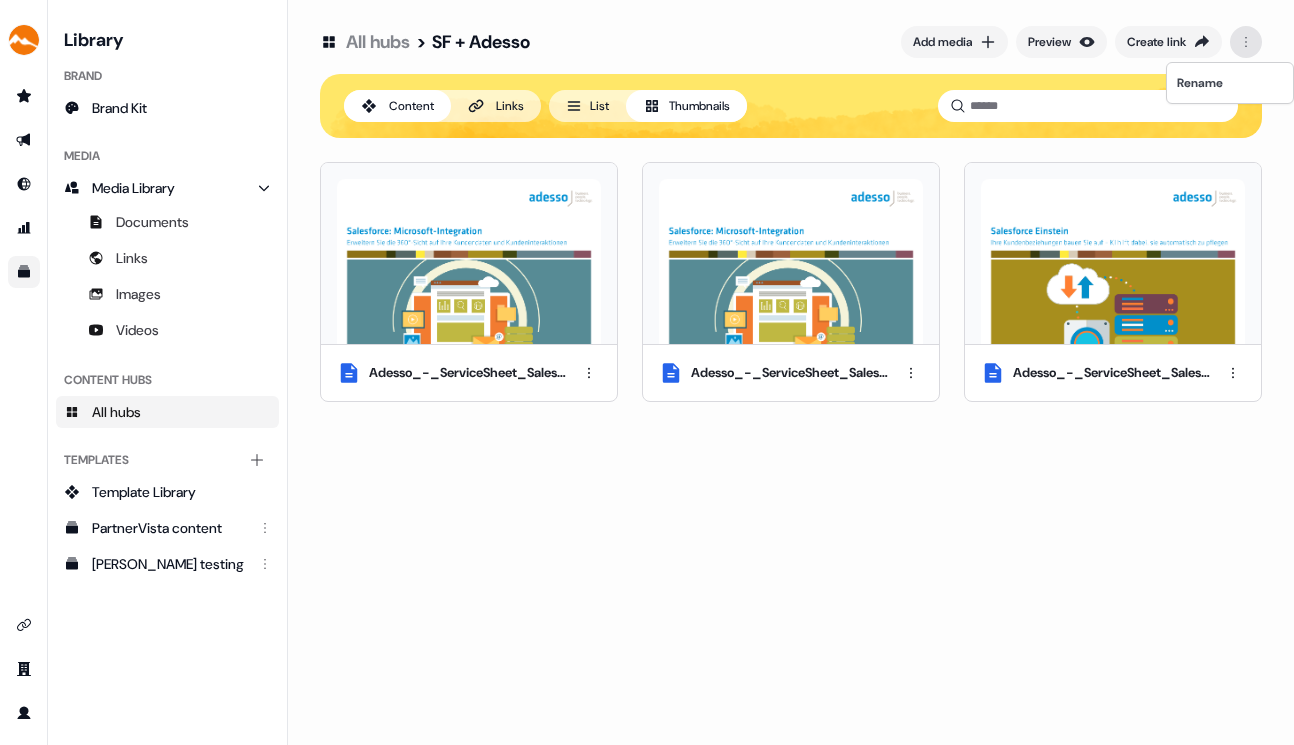 click on "For the best experience switch devices to a bigger screen. Go to Userled.io   Library Brand Brand Kit Media Media Library Documents Links Images Videos Content Hubs All hubs Templates   Add collection Template Library PartnerVista content ryan testing All hubs > SF + Adesso Add media Preview Create link Content Links List Thumbnails Adesso_-_ServiceSheet_Salesforce_MicrosoftIntegration.pdf Adesso_-_ServiceSheet_Salesforce_MicrosoftIntegration.pdf Adesso_-_ServiceSheet_Salesforce_Einstein.pdf Rename" at bounding box center [647, 372] 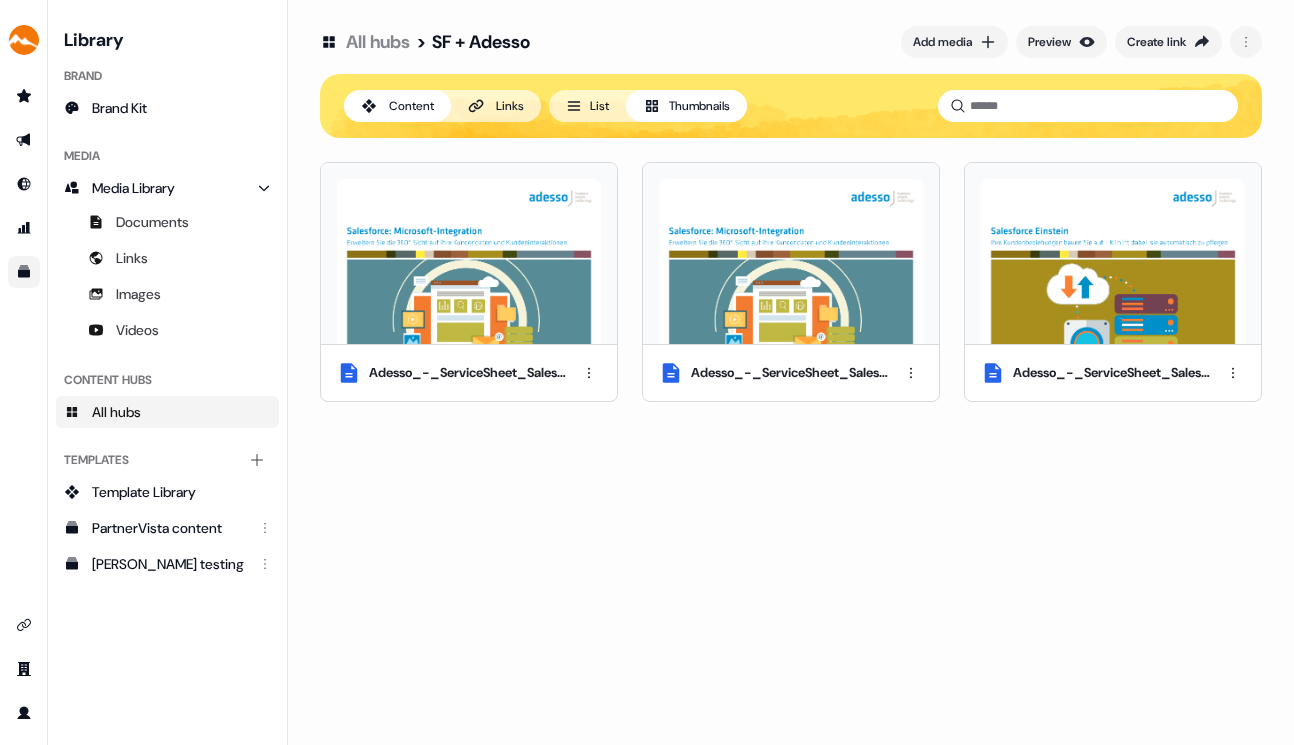 click on "For the best experience switch devices to a bigger screen. Go to Userled.io   Library Brand Brand Kit Media Media Library Documents Links Images Videos Content Hubs All hubs Templates   Add collection Template Library PartnerVista content ryan testing All hubs > SF + Adesso Add media Preview Create link Content Links List Thumbnails Adesso_-_ServiceSheet_Salesforce_MicrosoftIntegration.pdf Adesso_-_ServiceSheet_Salesforce_MicrosoftIntegration.pdf Adesso_-_ServiceSheet_Salesforce_Einstein.pdf" at bounding box center [647, 372] 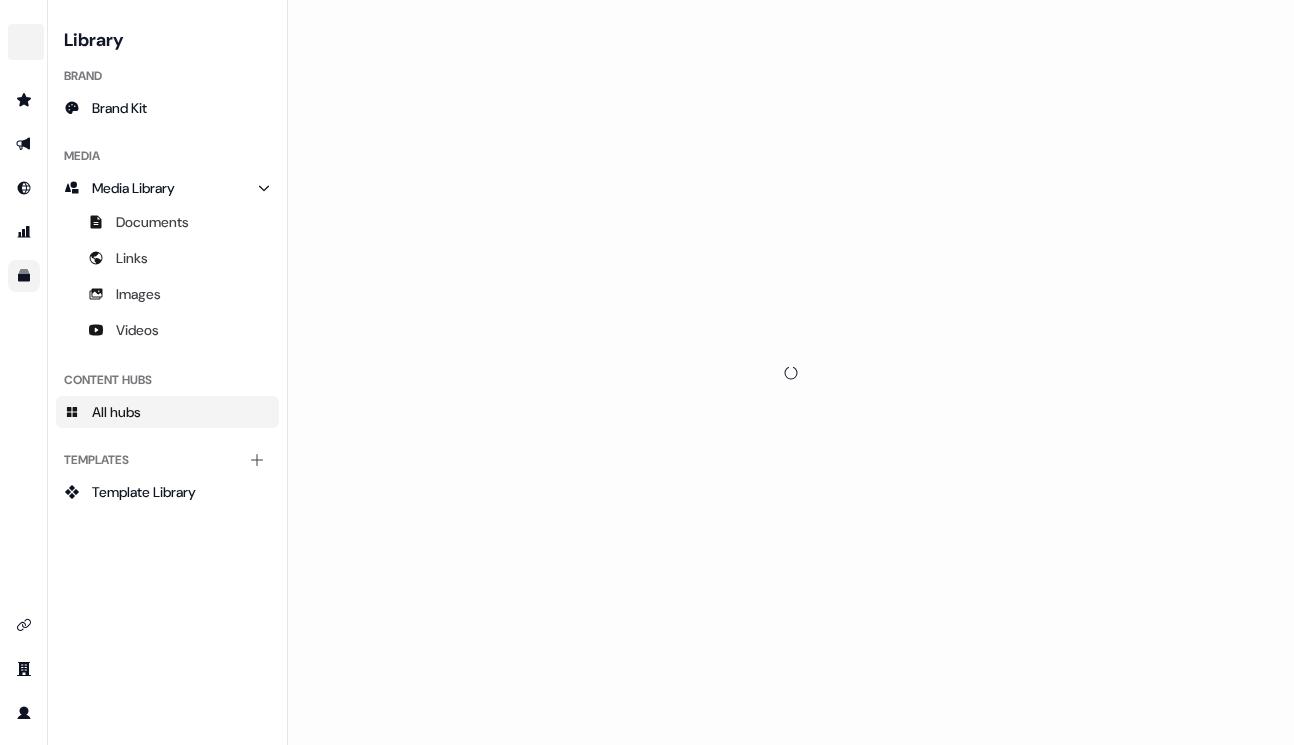 scroll, scrollTop: 0, scrollLeft: 0, axis: both 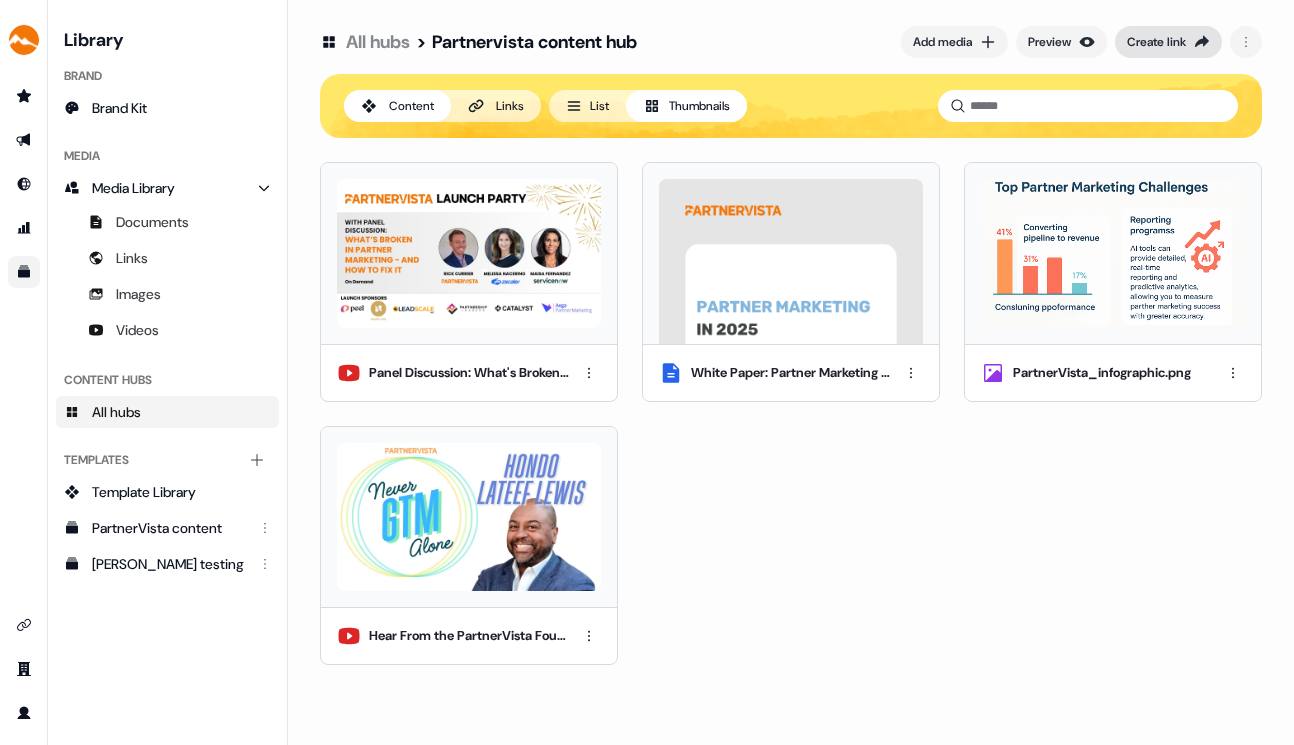 click on "Create link" at bounding box center [1156, 42] 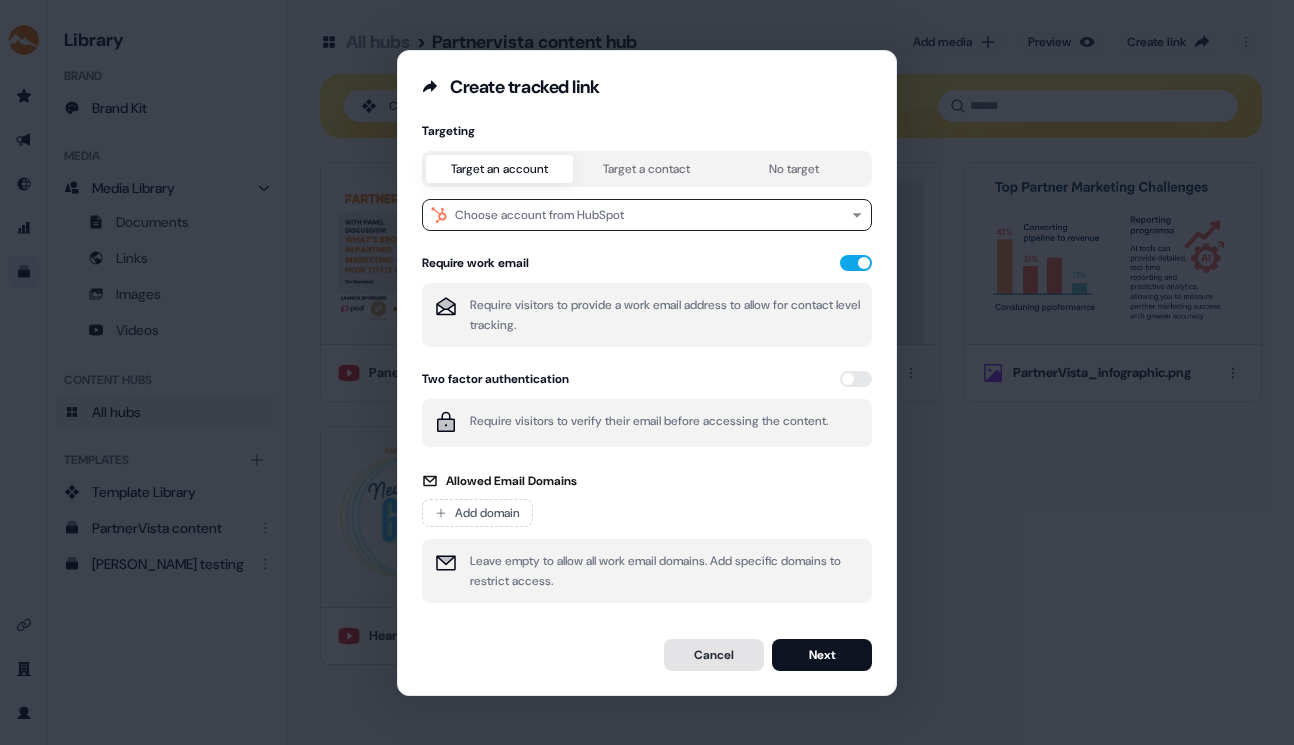 click on "Cancel" at bounding box center [714, 655] 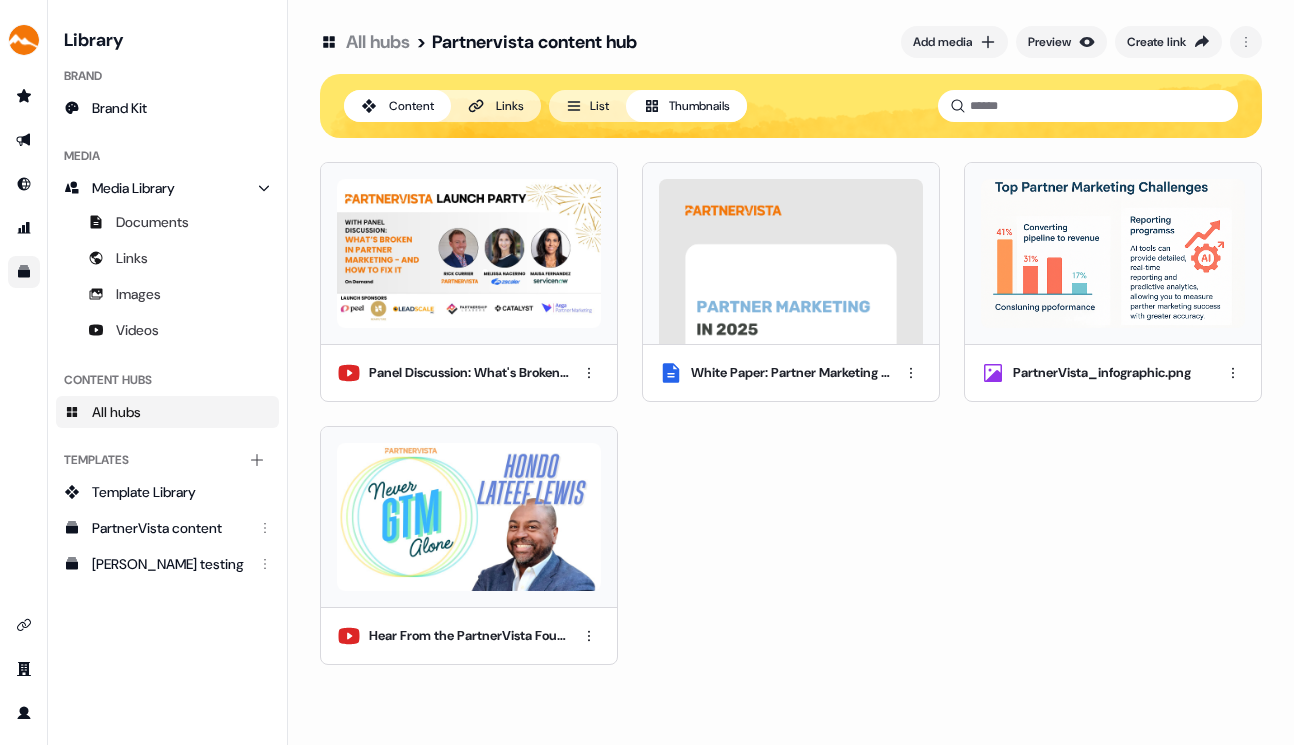 click on "Panel Discussion: What's Broken in Partner Marketing and how to fix it" at bounding box center [469, 373] 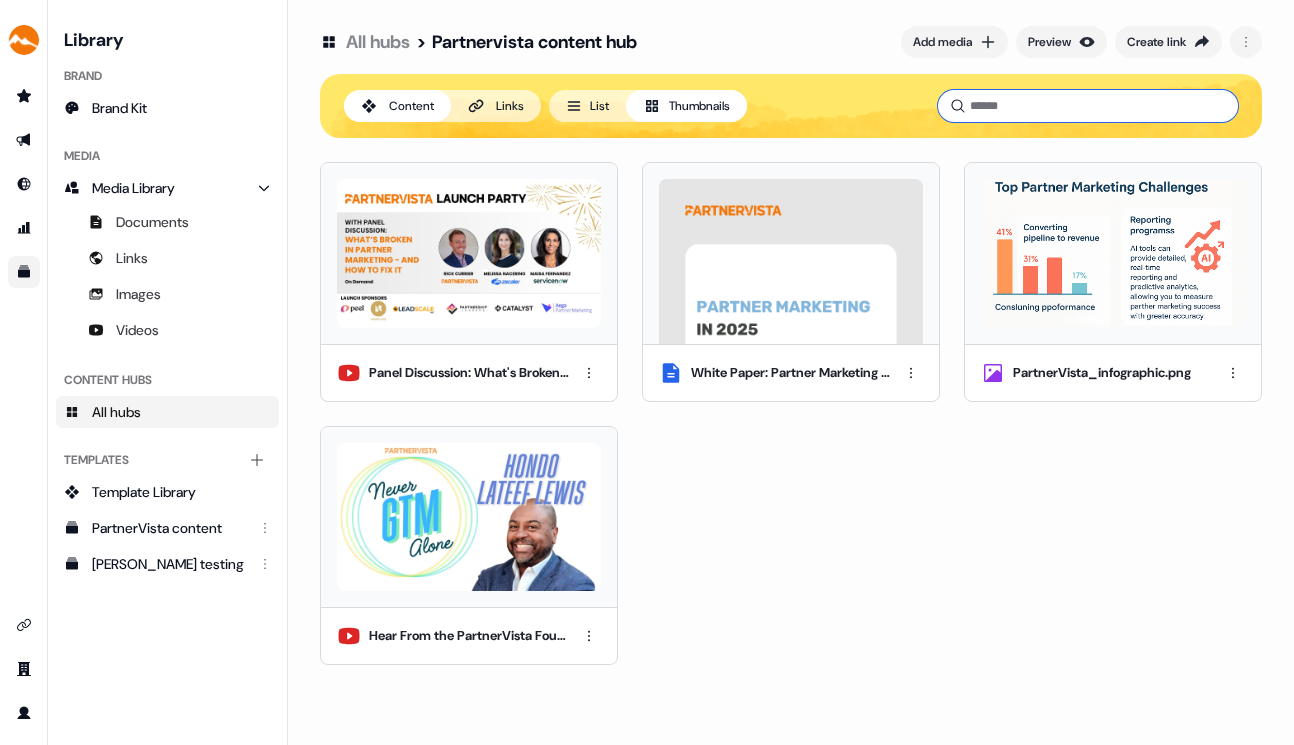 click at bounding box center (1088, 106) 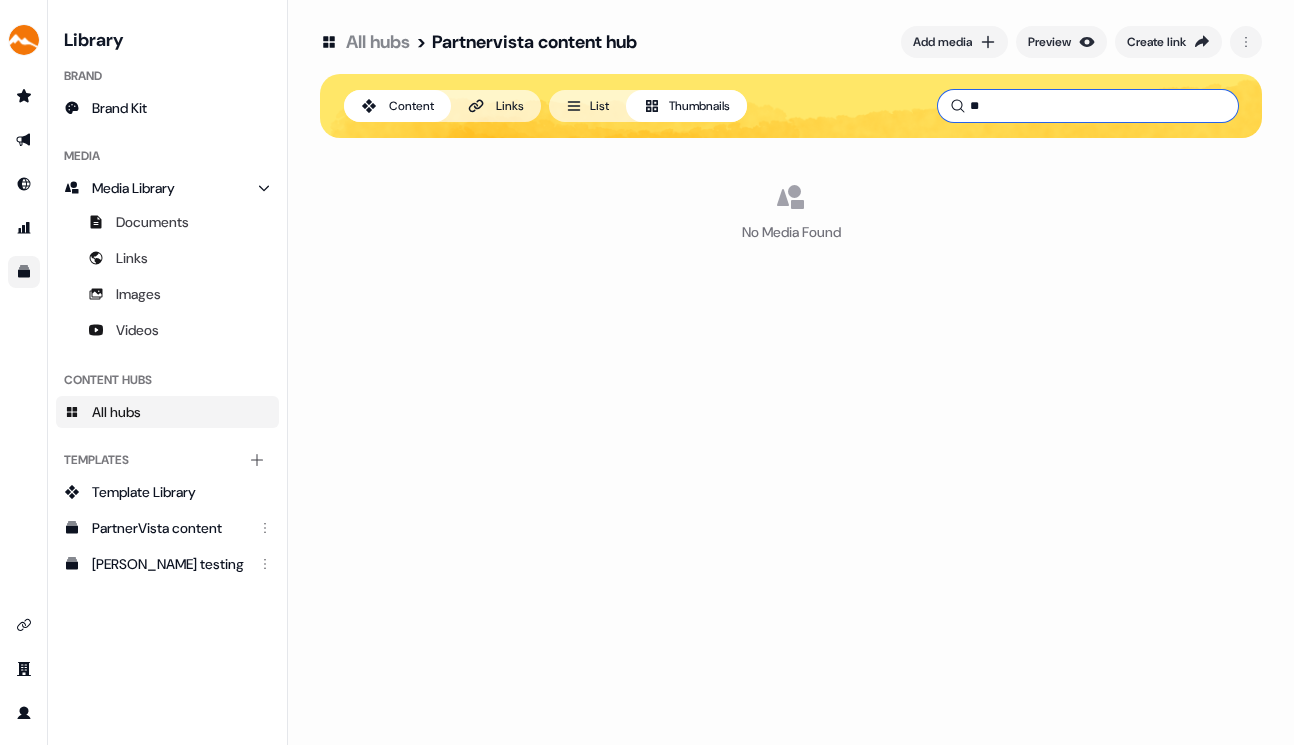 type on "*" 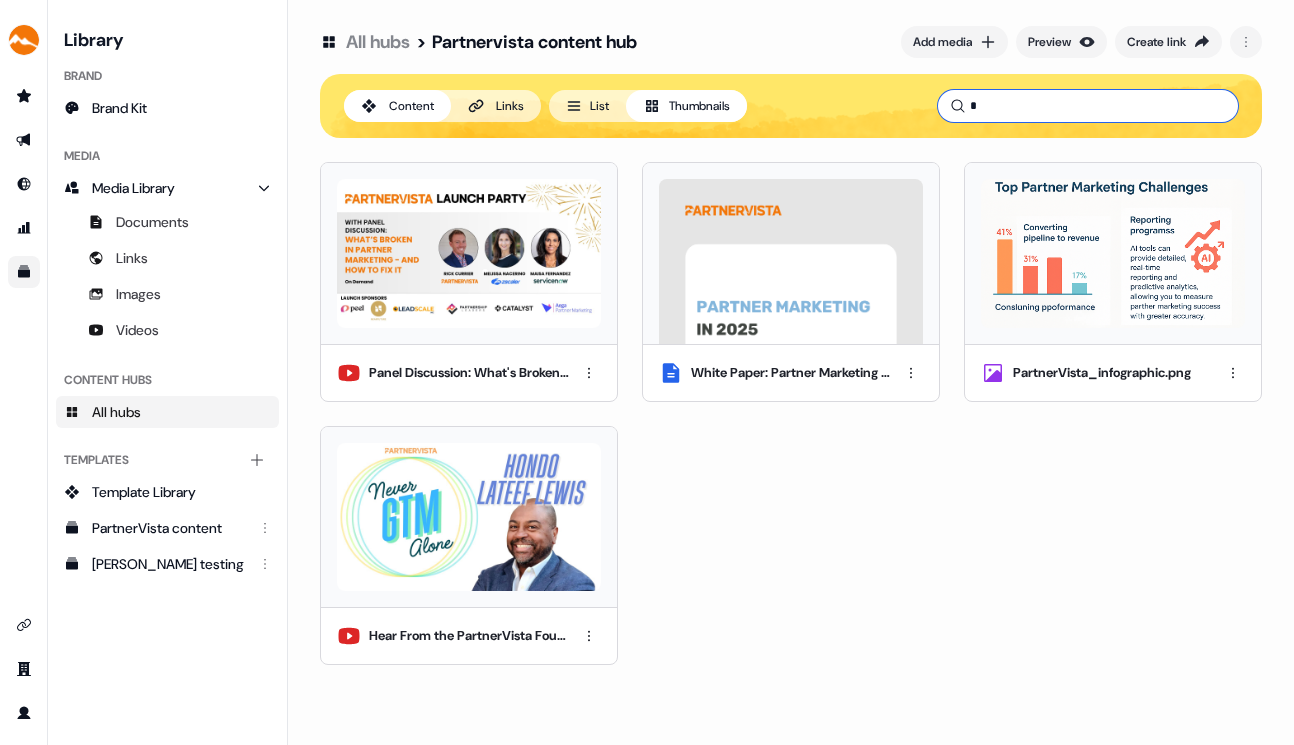 type 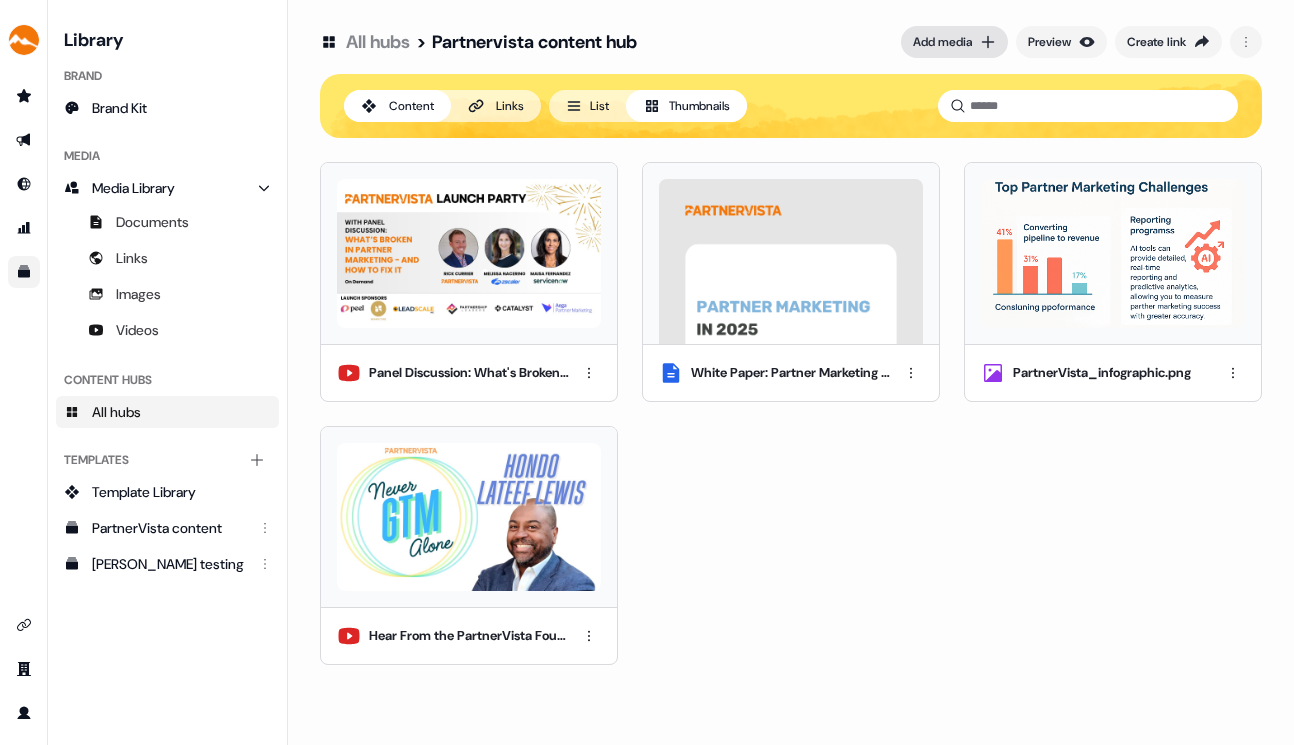click 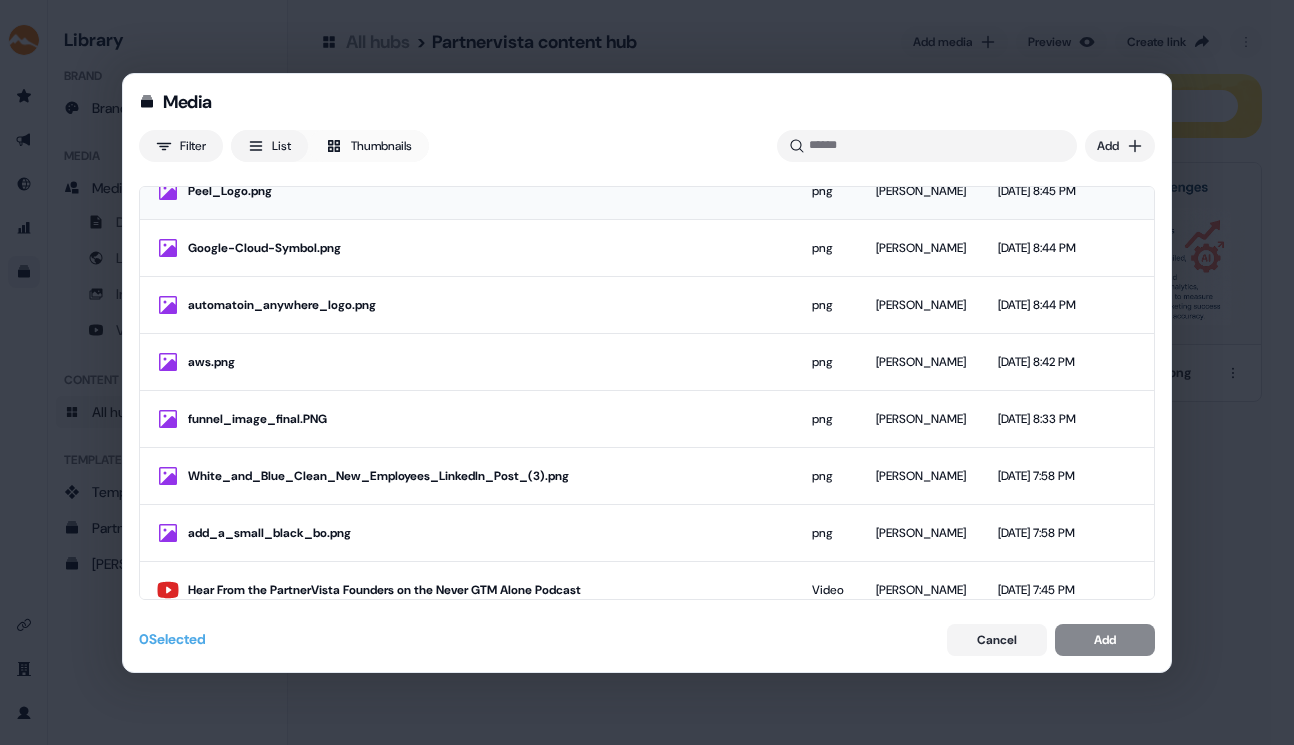 scroll, scrollTop: 0, scrollLeft: 0, axis: both 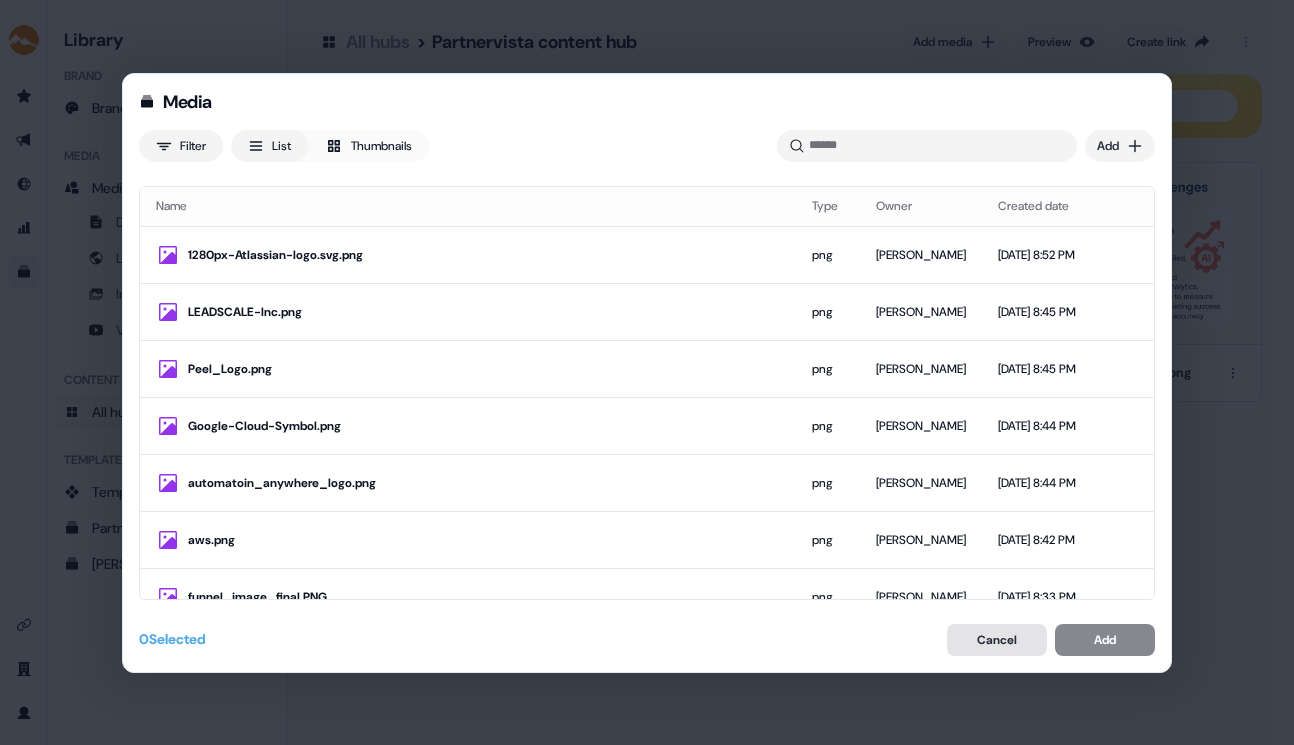 click on "Cancel" at bounding box center [997, 640] 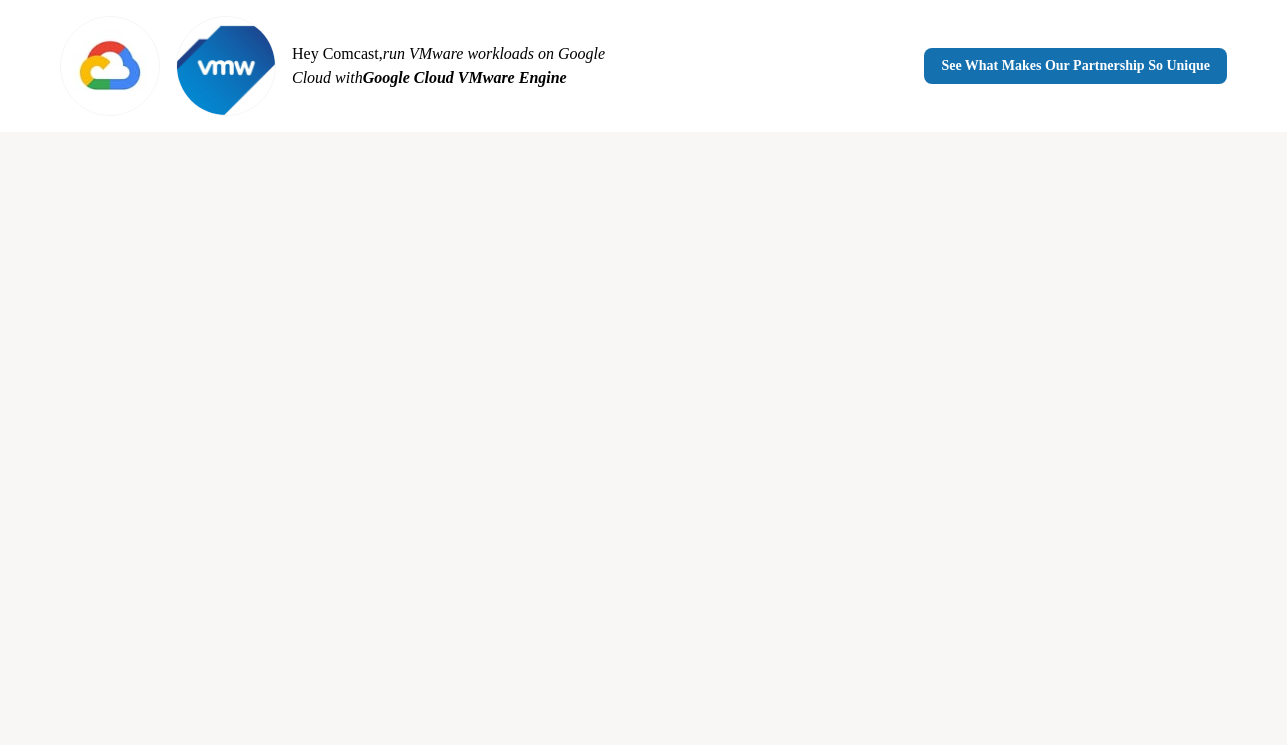 scroll, scrollTop: 2453, scrollLeft: 0, axis: vertical 